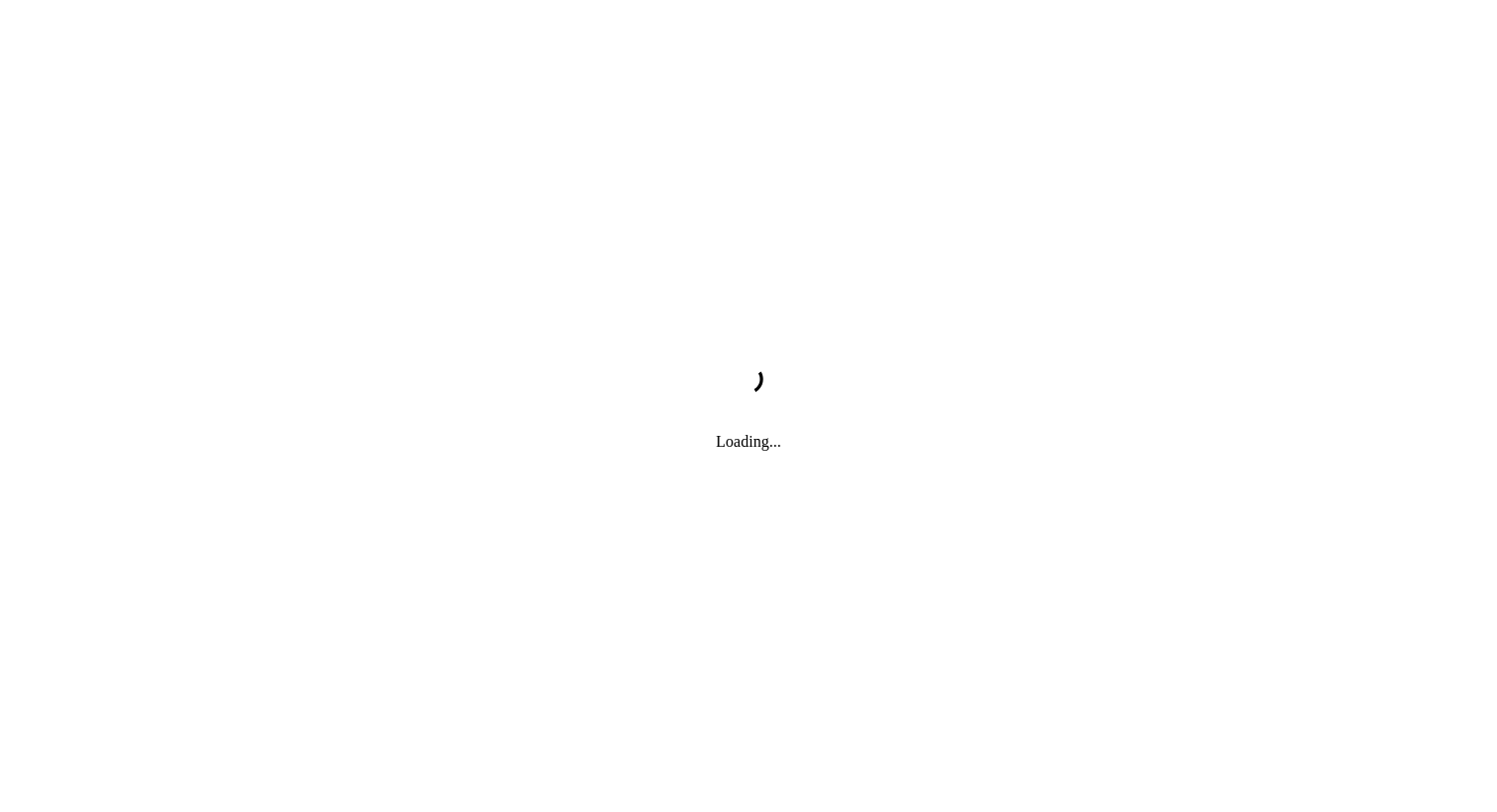scroll, scrollTop: 0, scrollLeft: 0, axis: both 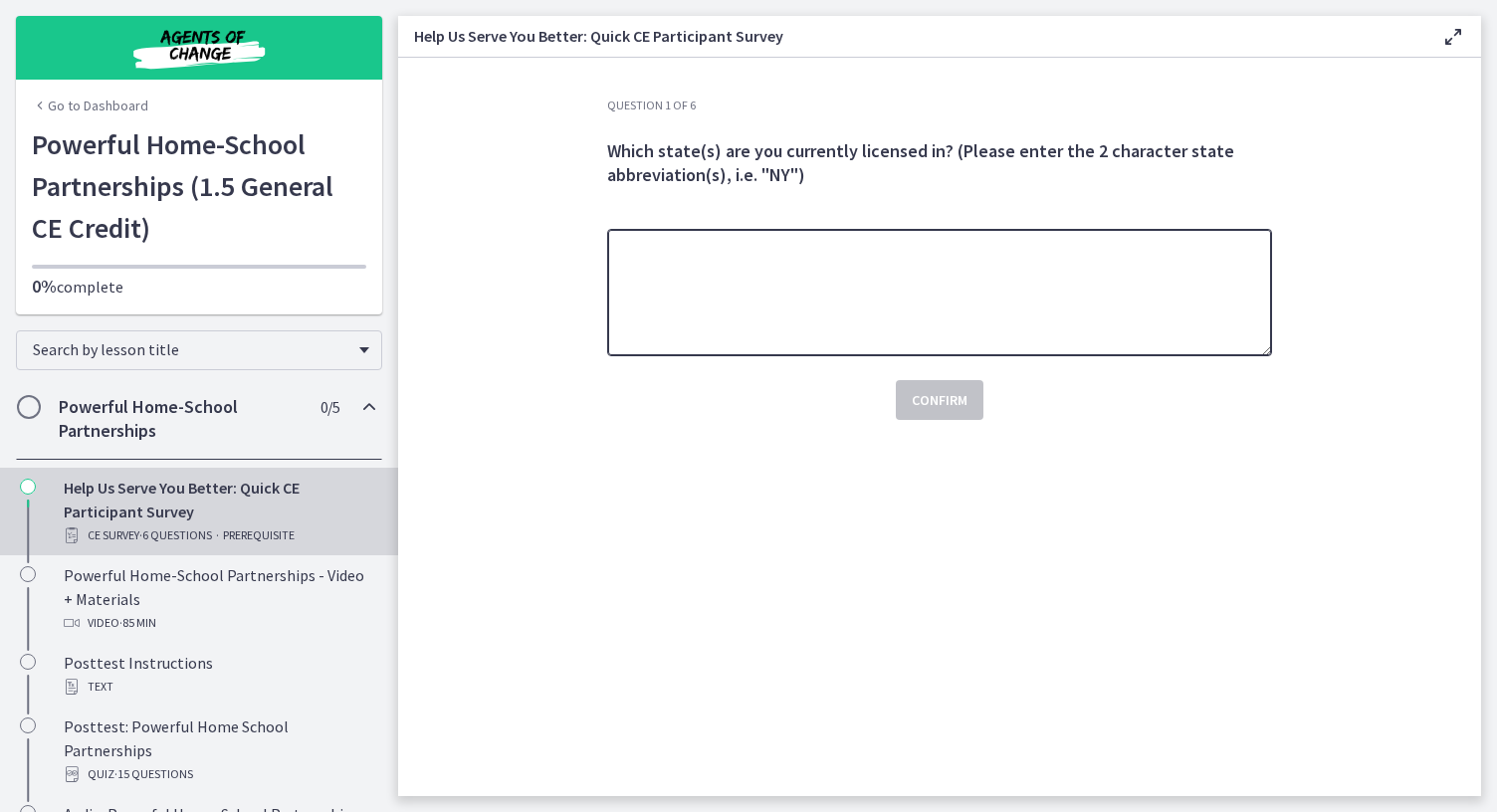 click at bounding box center [940, 293] 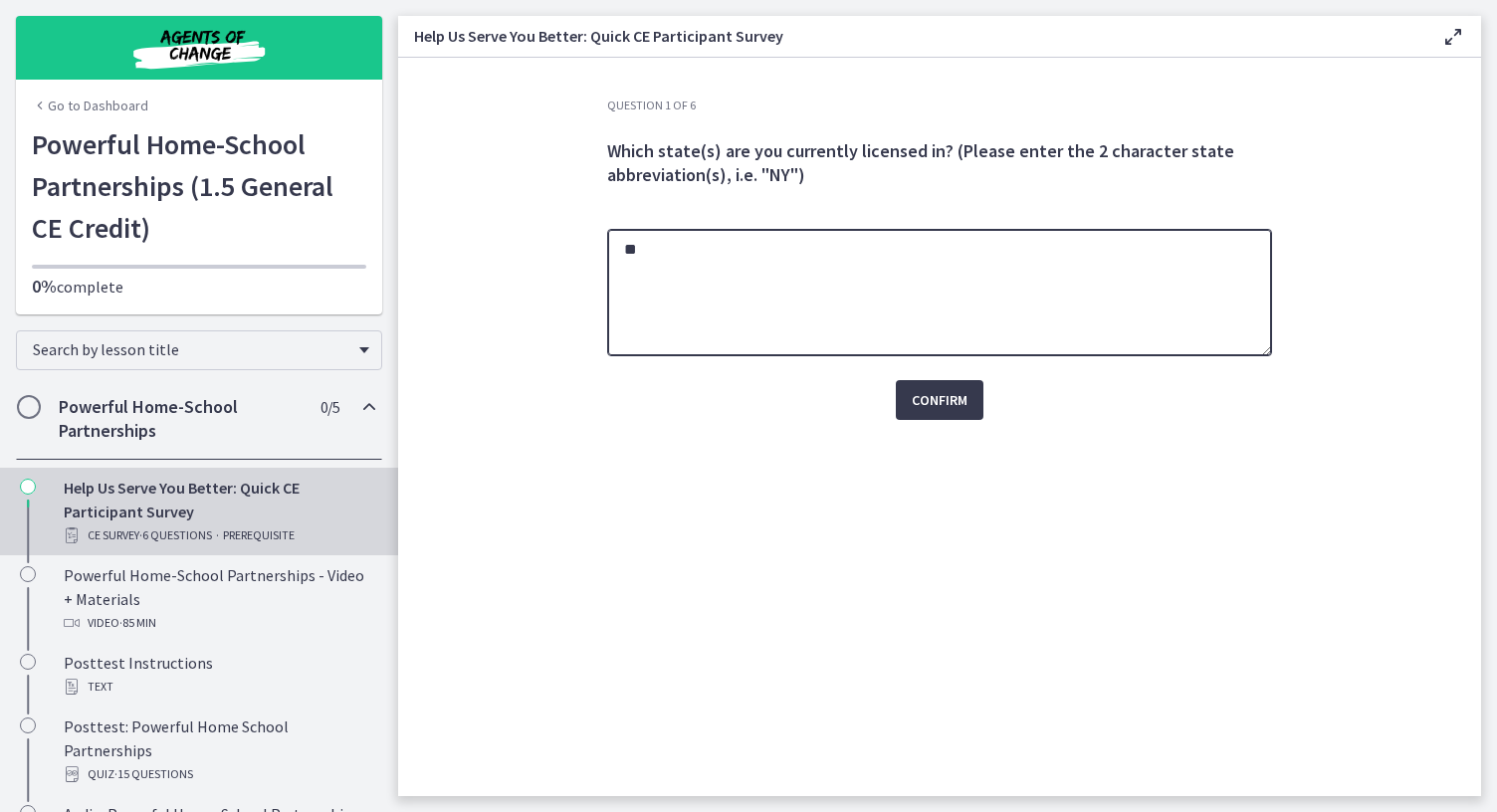 type on "**" 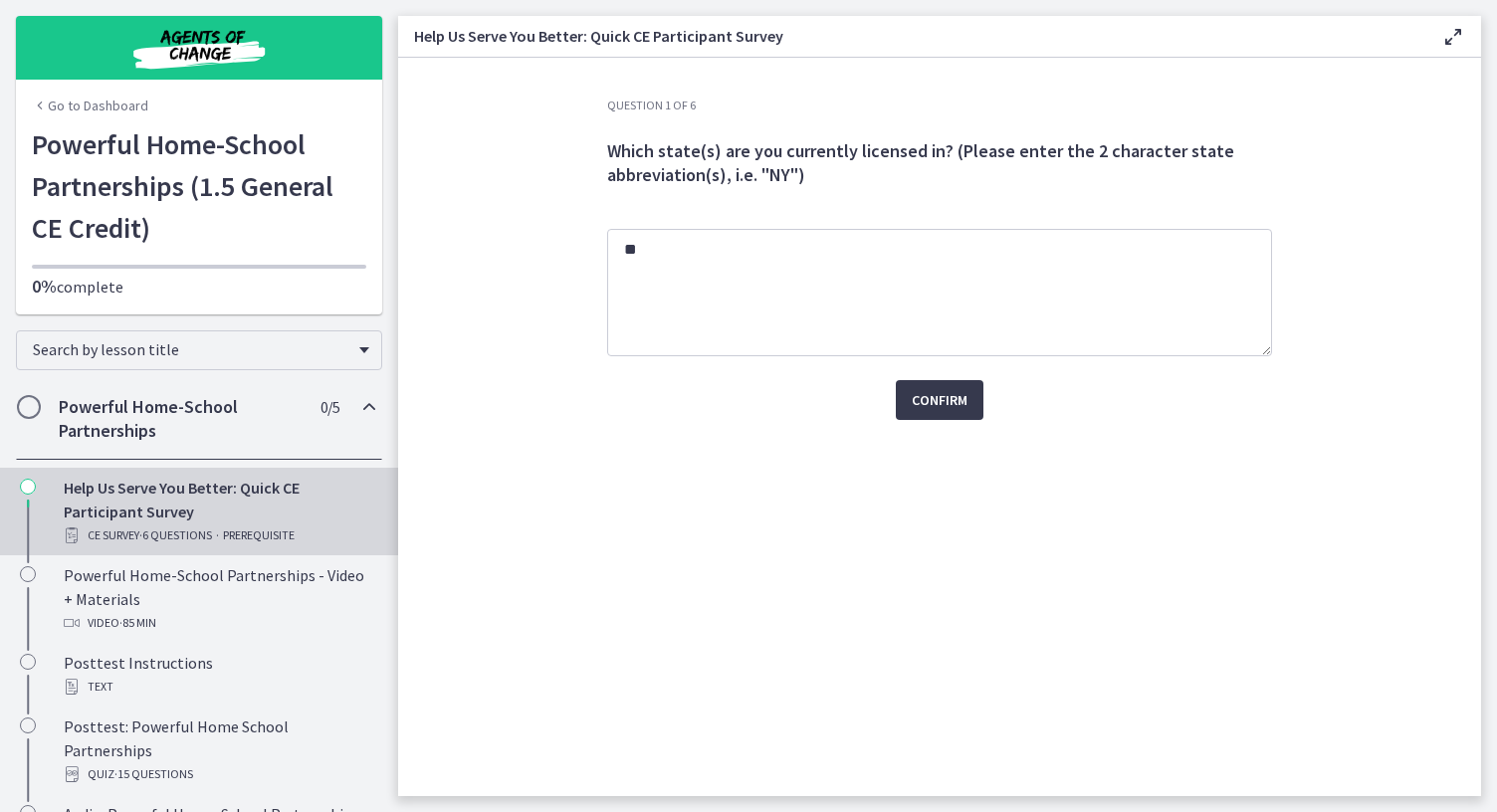 click on "Question   1   of   6
Which state(s) are you currently licensed in? (Please enter the 2 character state abbreviation(s), i.e. "NY")
**
Confirm" 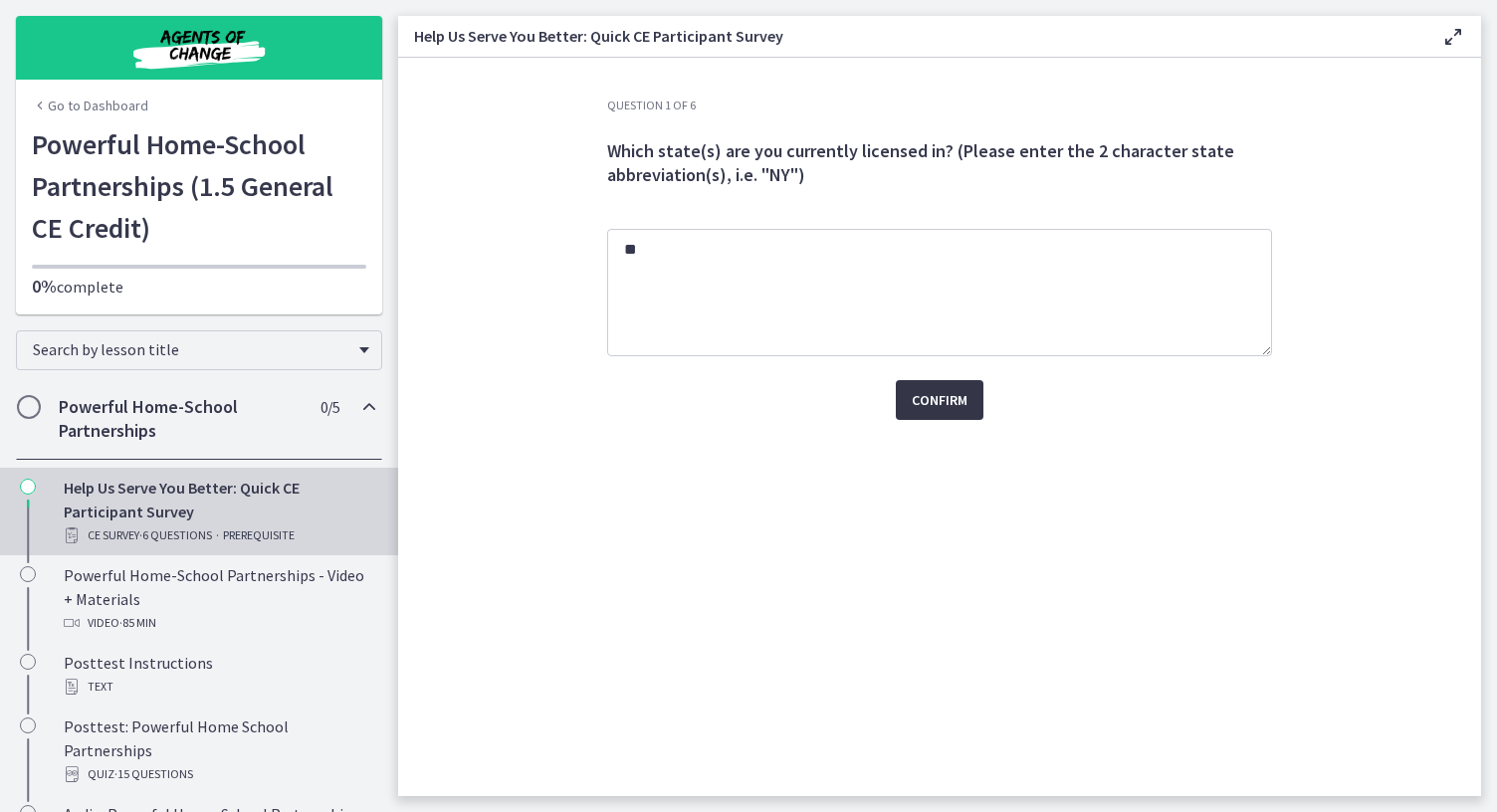 click on "Confirm" at bounding box center (940, 400) 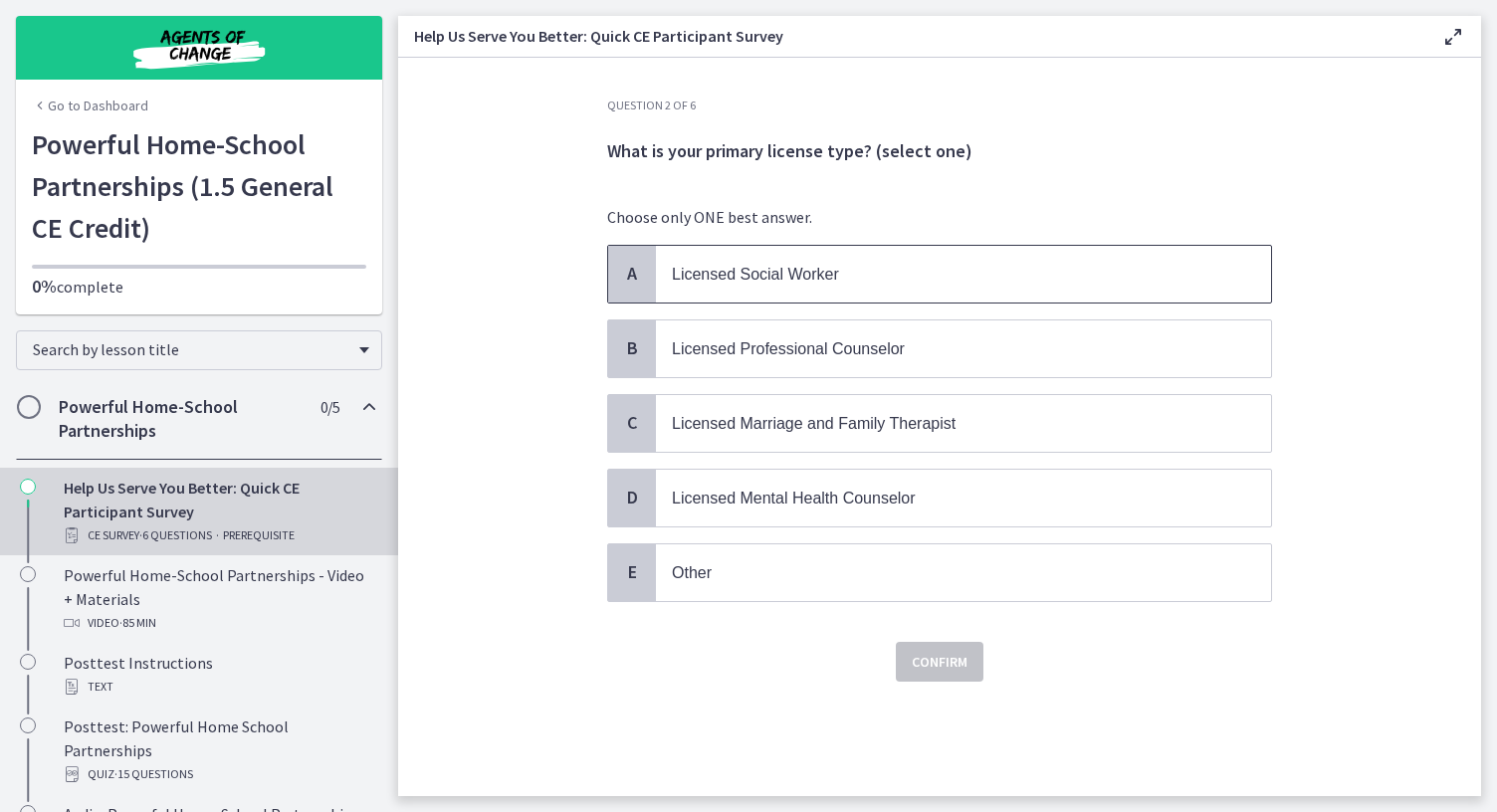 click on "Licensed Social Worker" at bounding box center [944, 274] 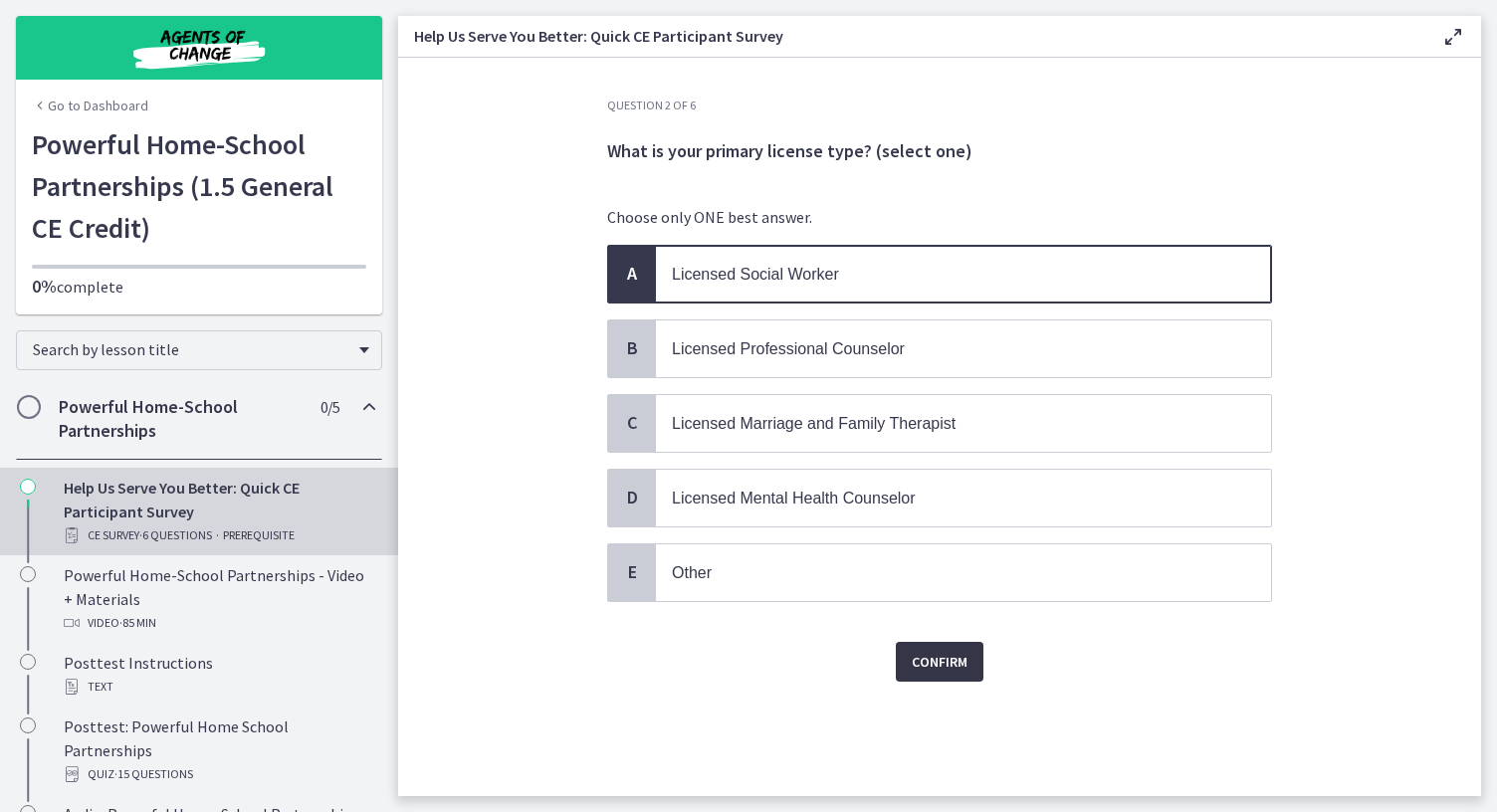 click on "Confirm" at bounding box center [940, 662] 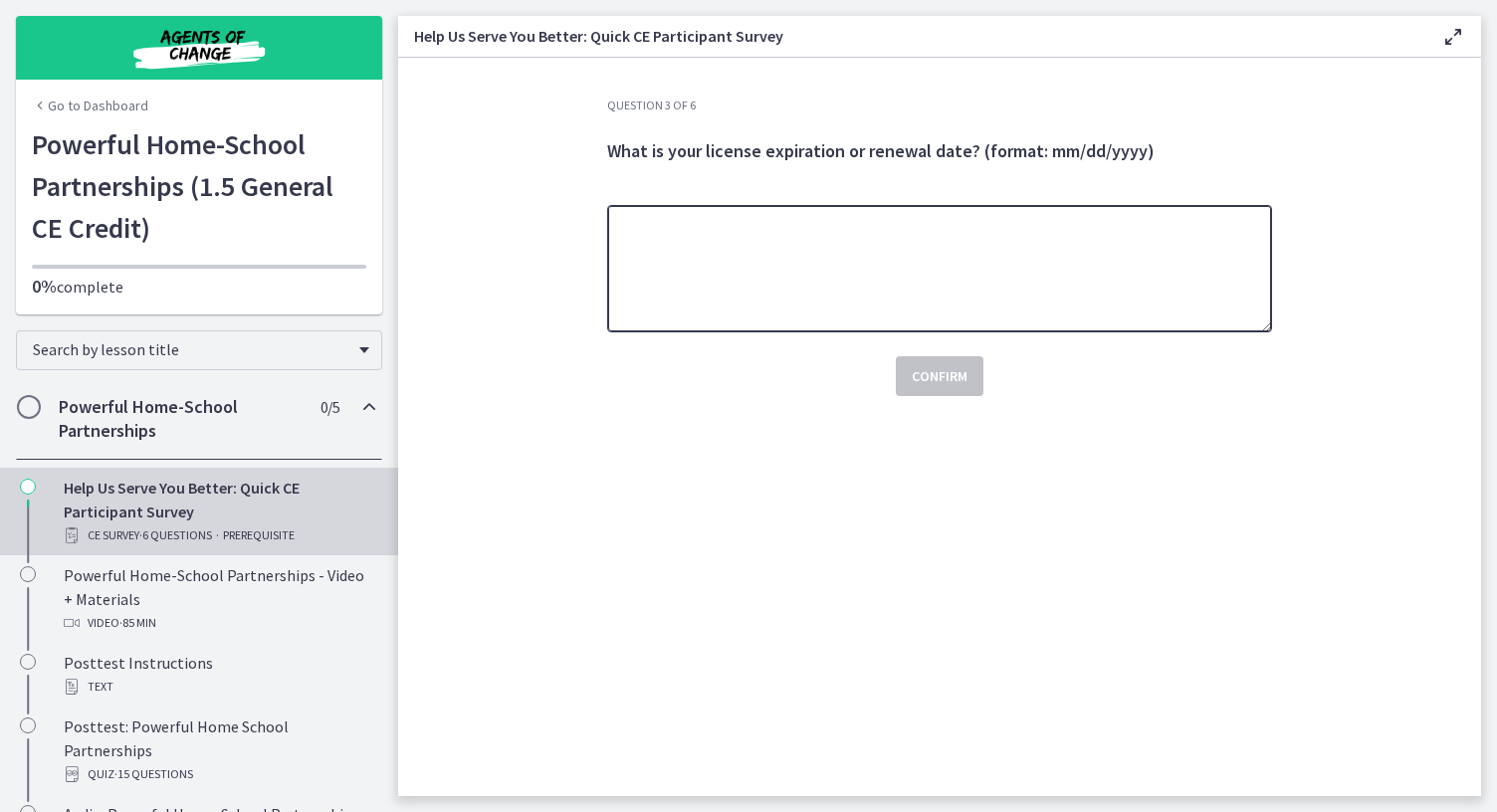 click at bounding box center (940, 269) 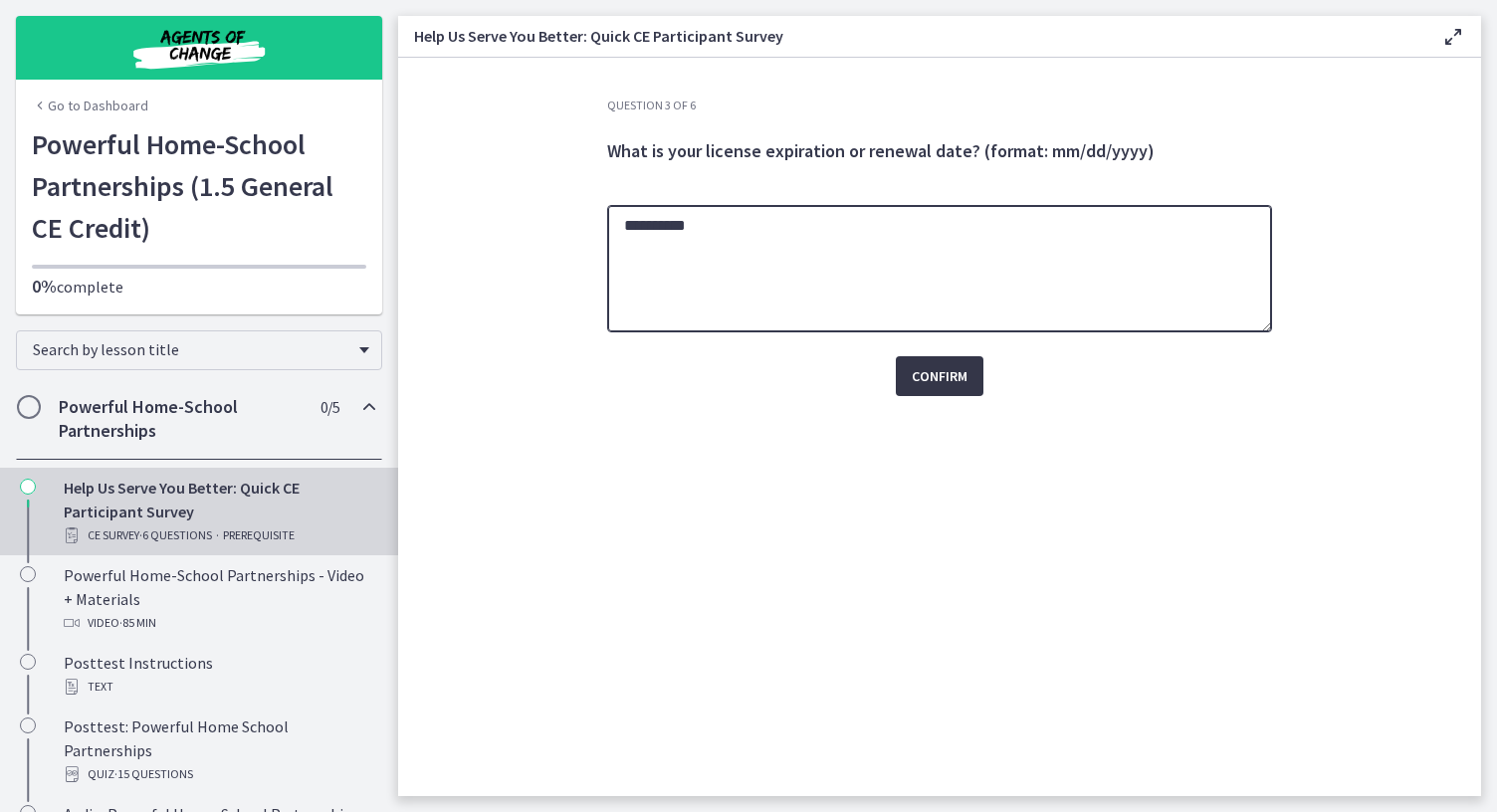 type on "**********" 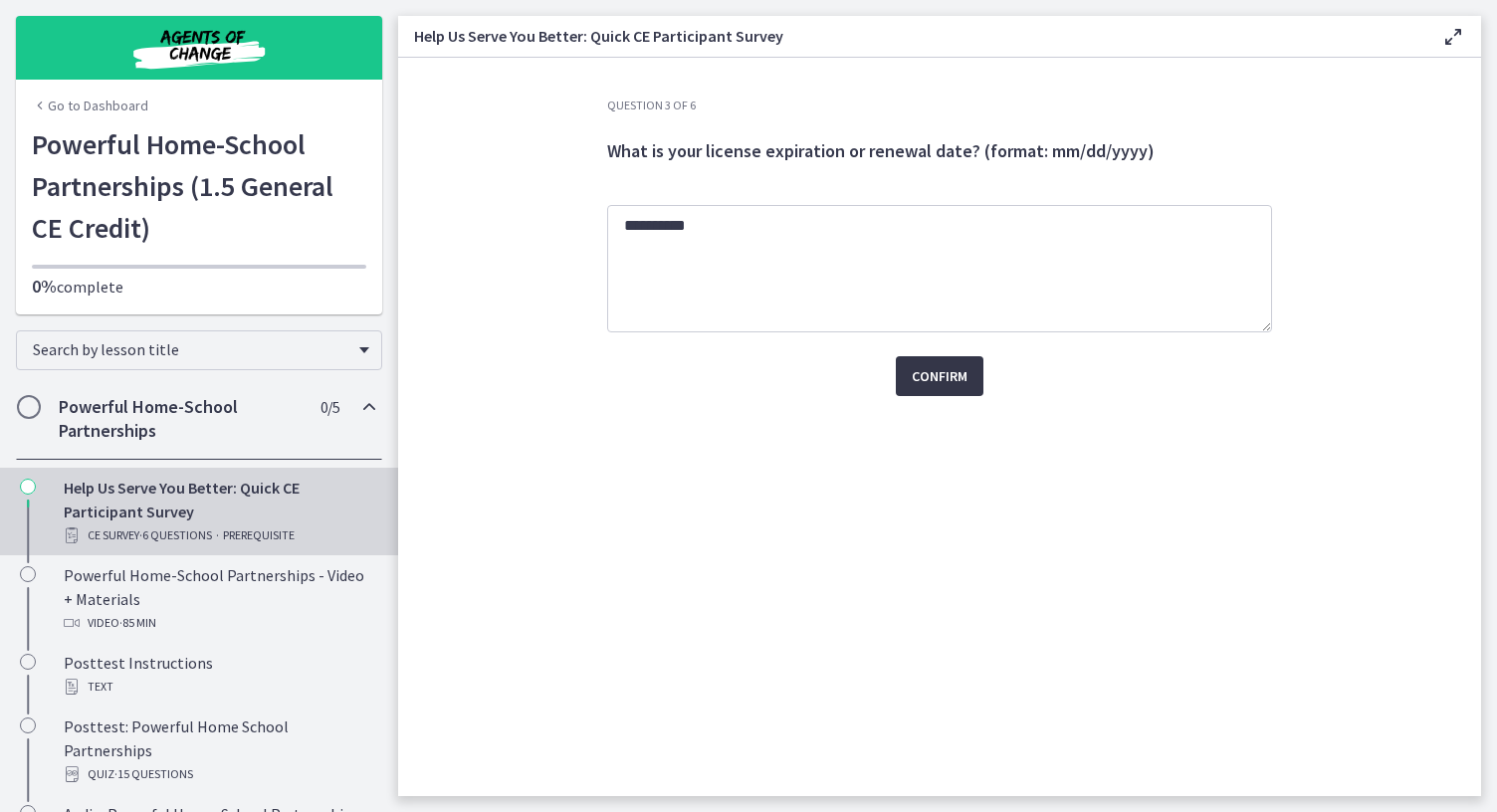 click on "Confirm" at bounding box center [940, 376] 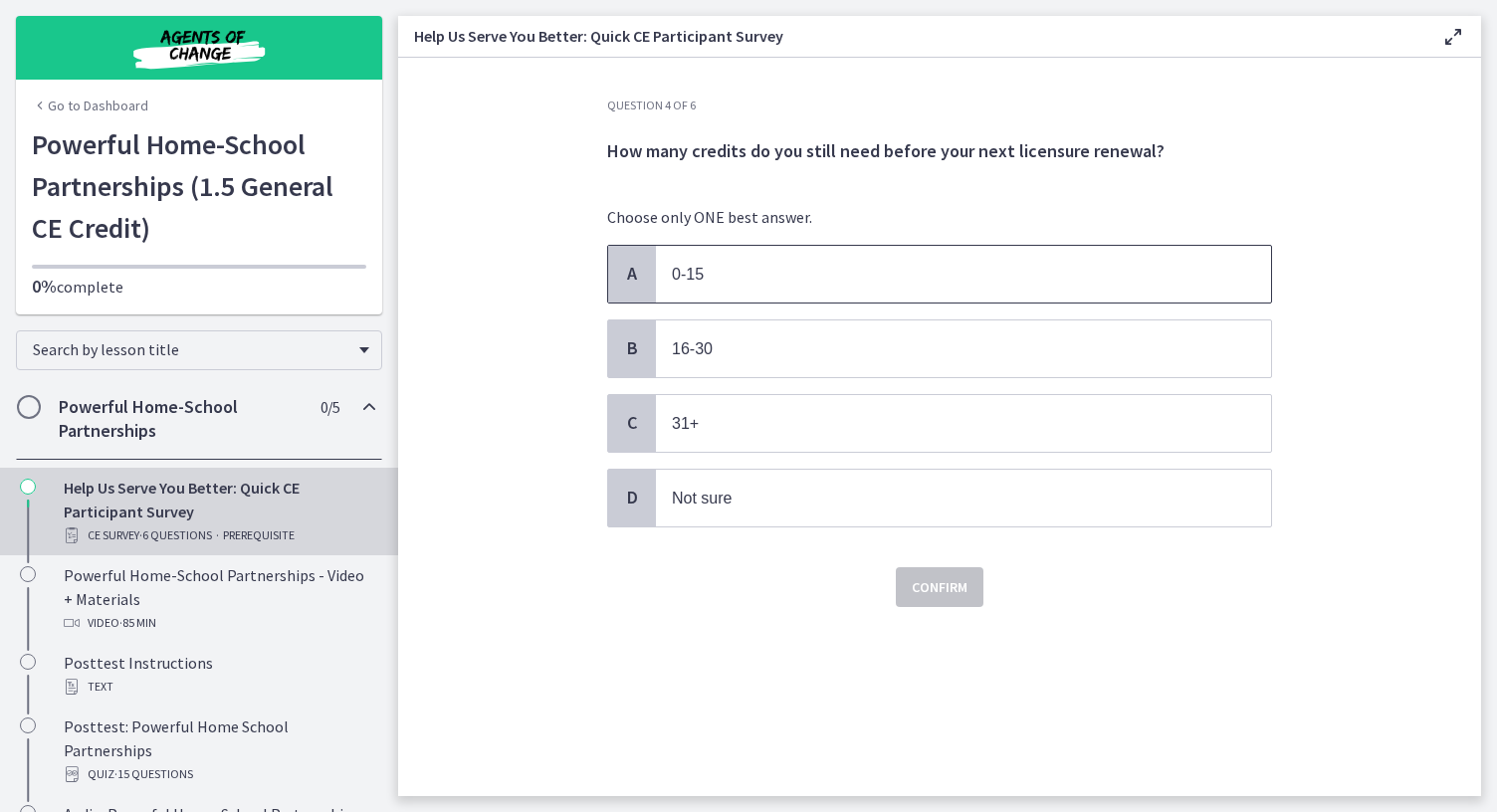 click on "0-15" at bounding box center [963, 274] 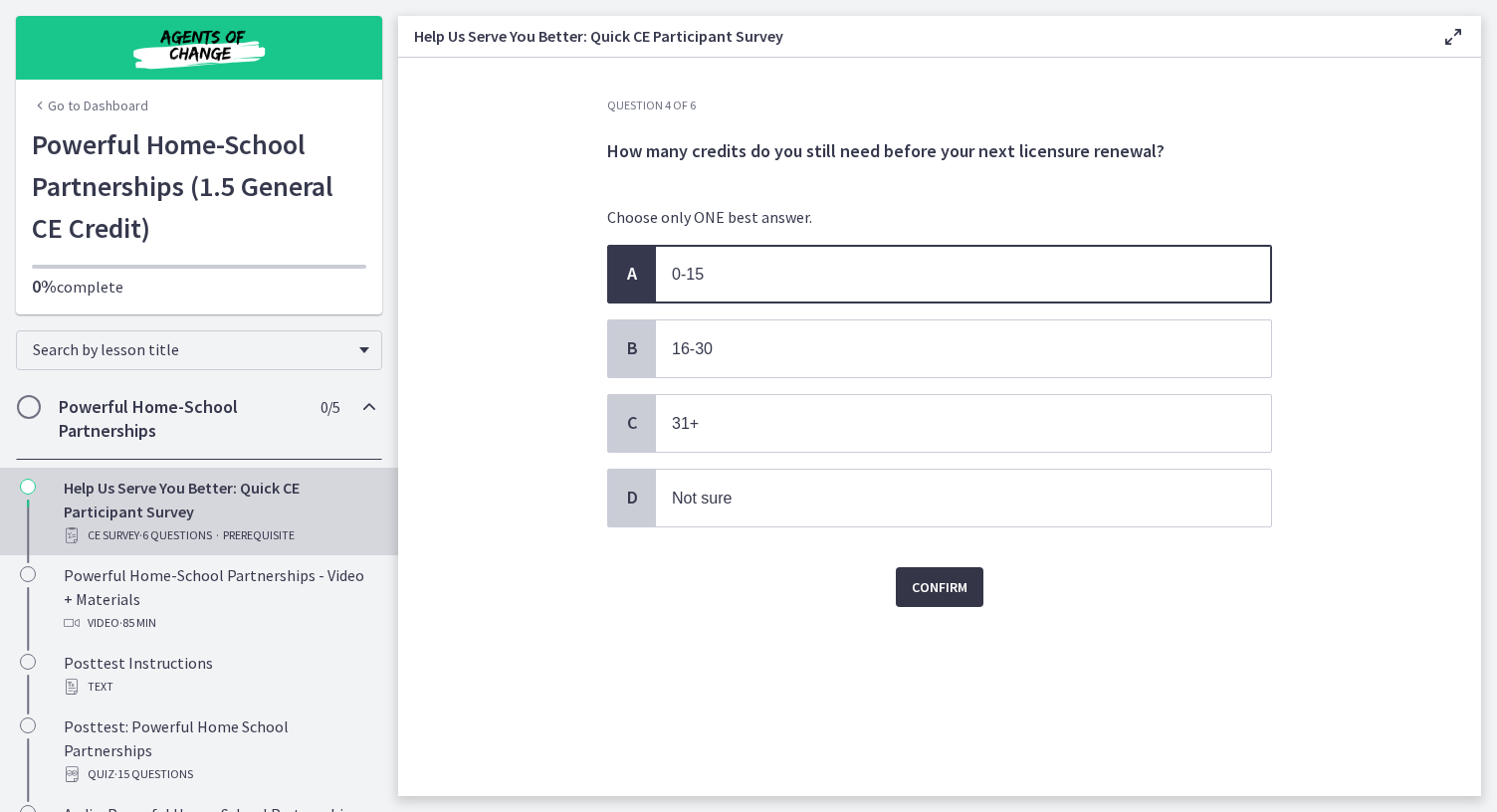 click on "Confirm" at bounding box center (940, 587) 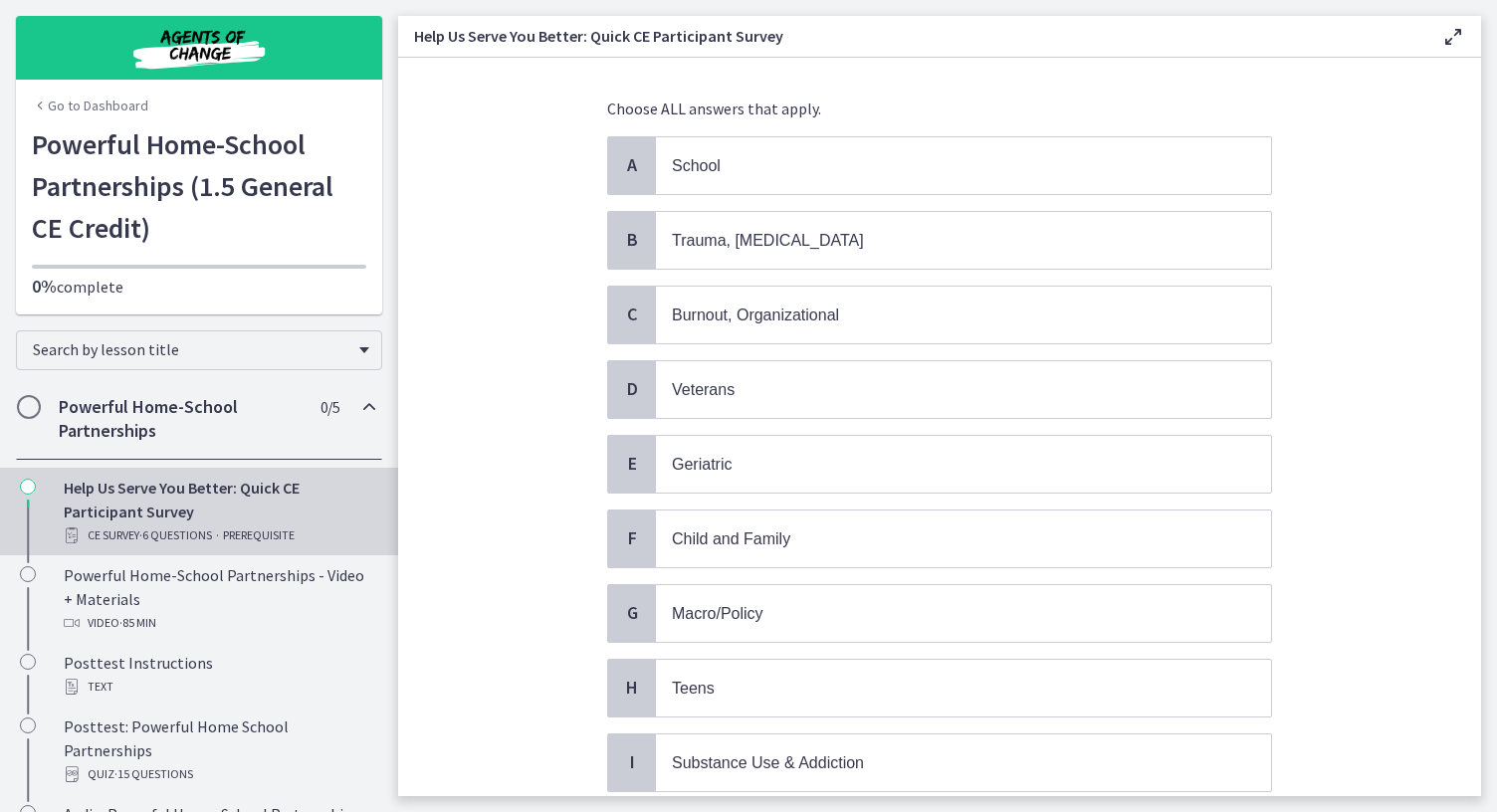 scroll, scrollTop: 110, scrollLeft: 0, axis: vertical 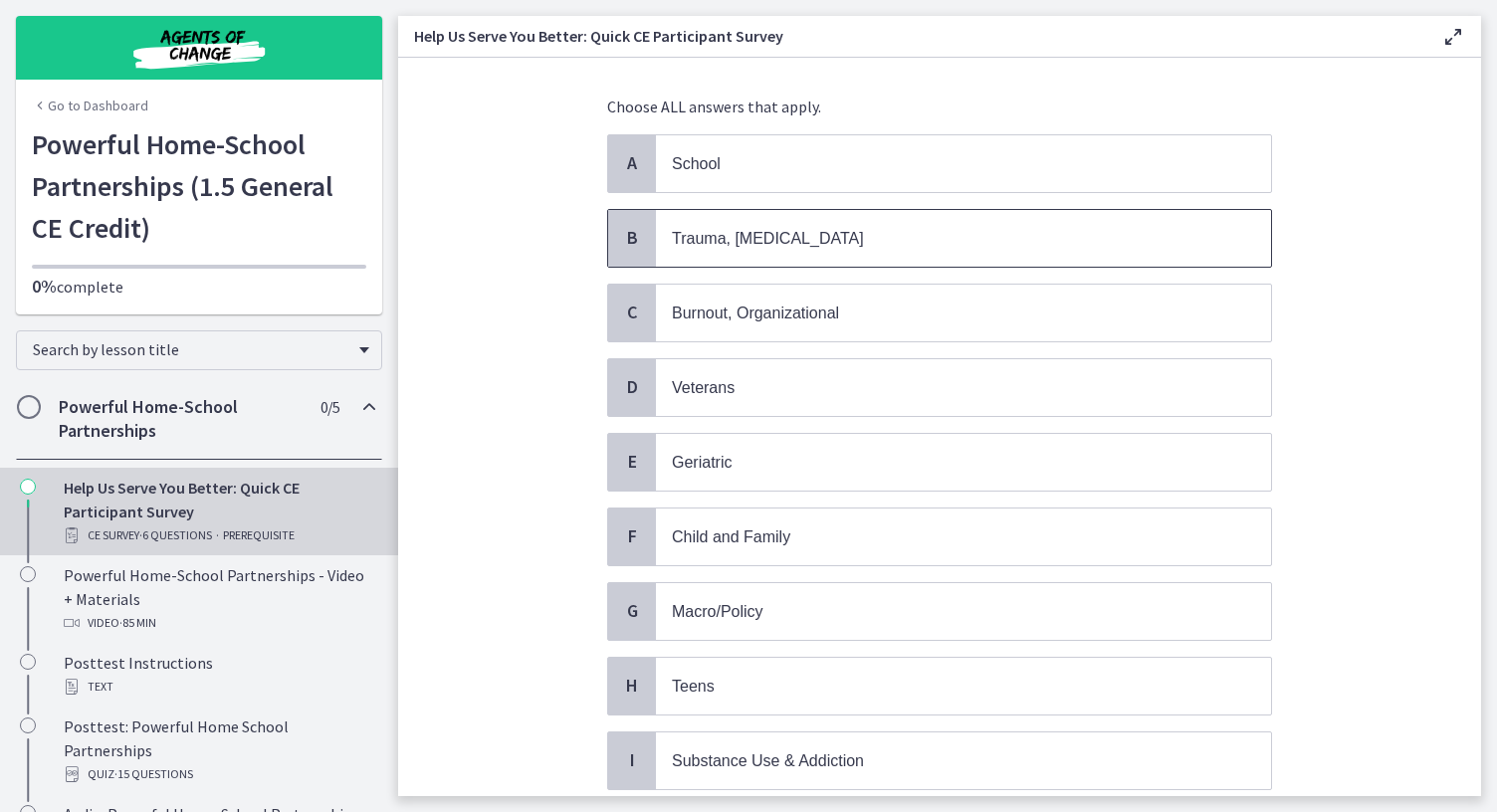 click on "Trauma, PTSD" at bounding box center (944, 238) 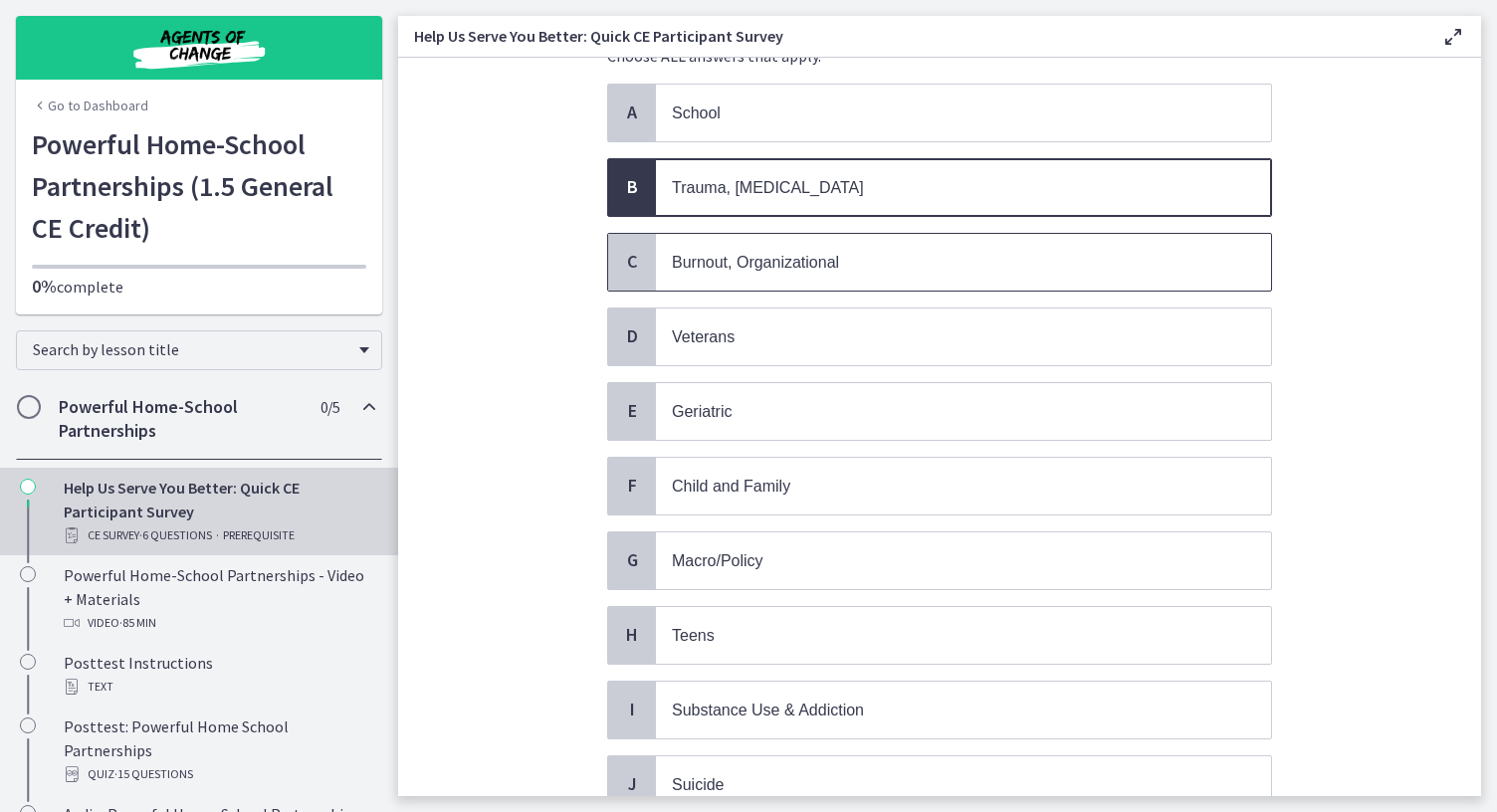 scroll, scrollTop: 168, scrollLeft: 0, axis: vertical 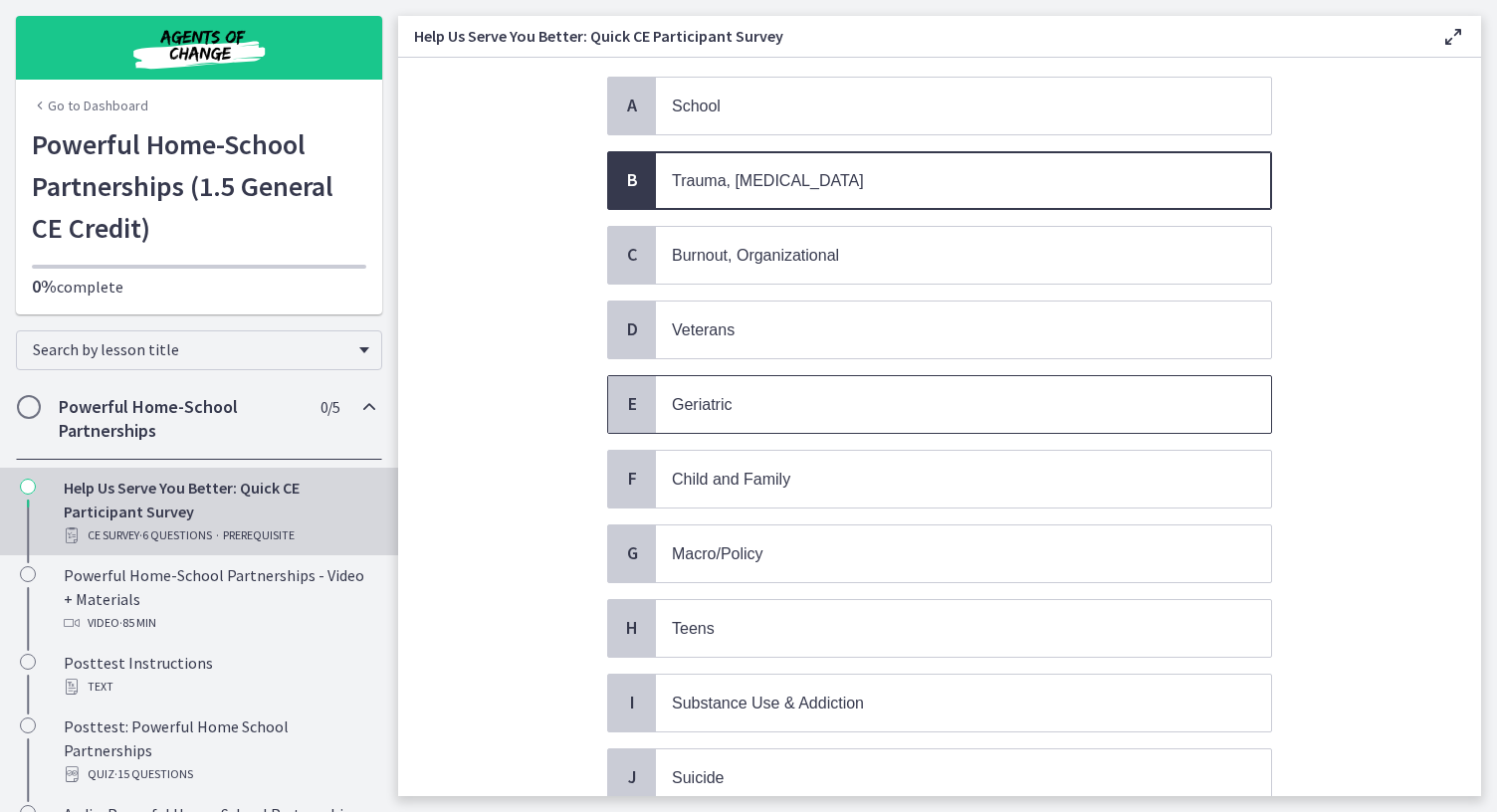click on "Geriatric" at bounding box center (944, 404) 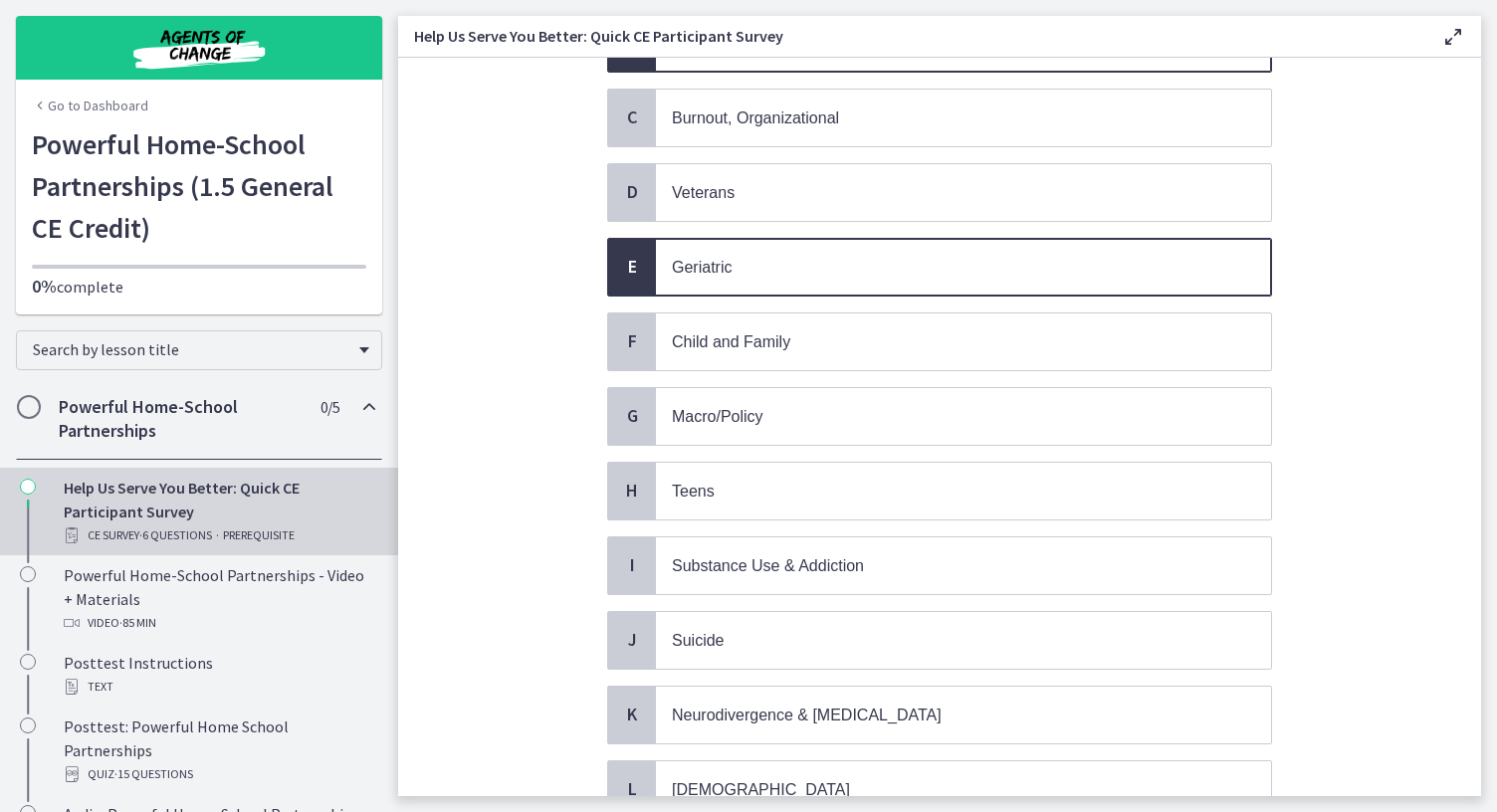 scroll, scrollTop: 316, scrollLeft: 0, axis: vertical 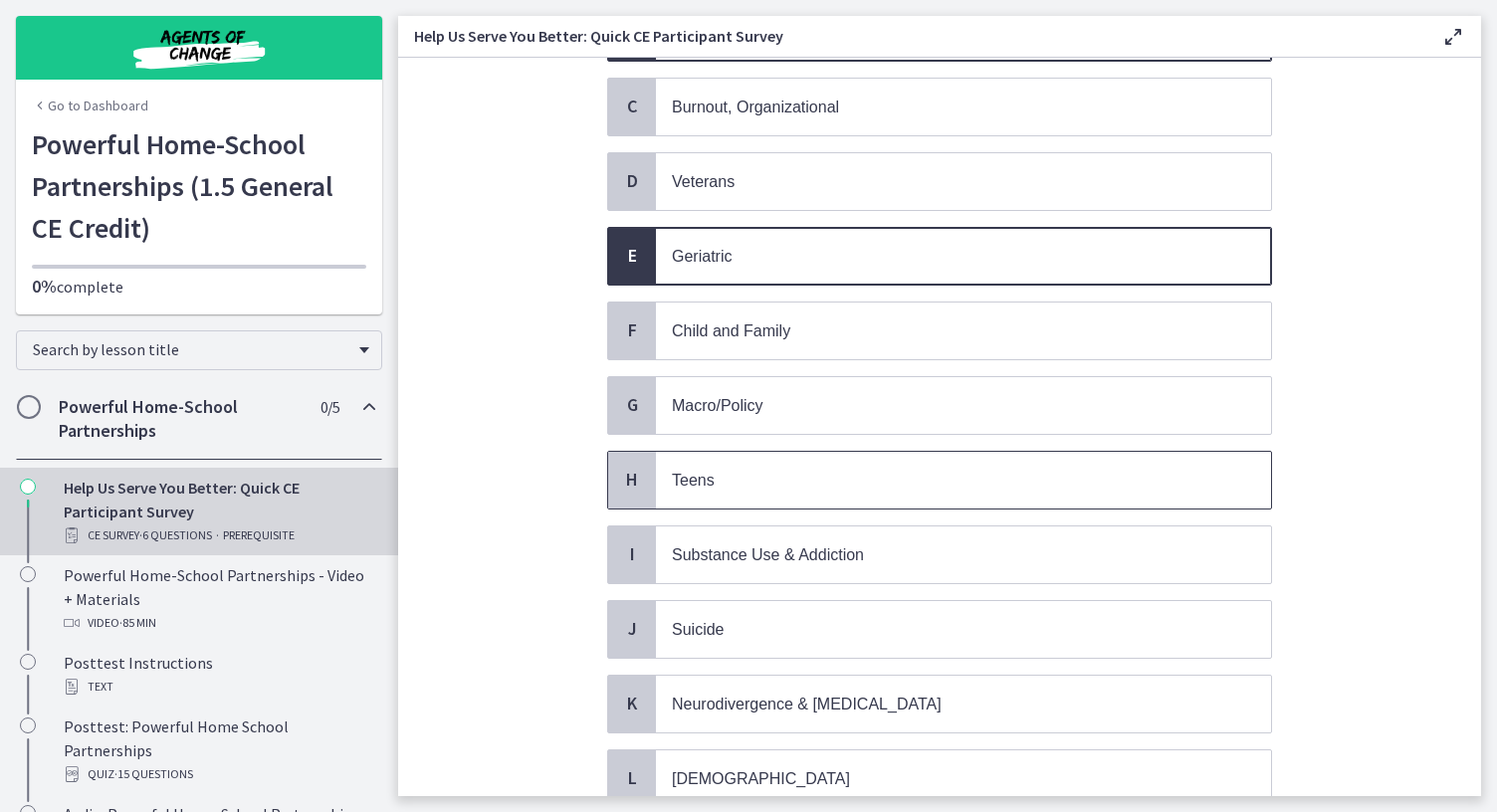 click on "Teens" at bounding box center (944, 480) 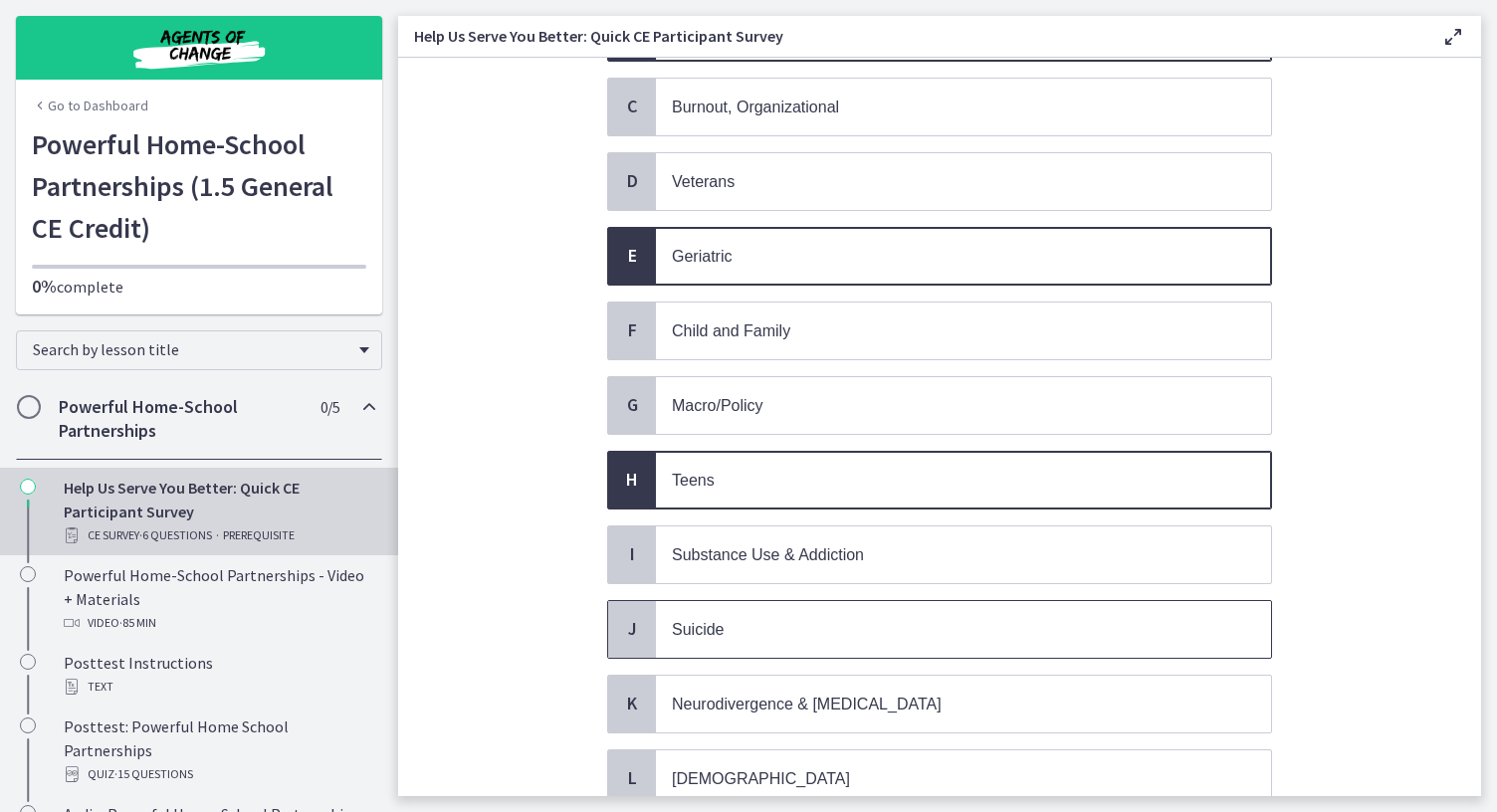 click on "Suicide" at bounding box center (944, 629) 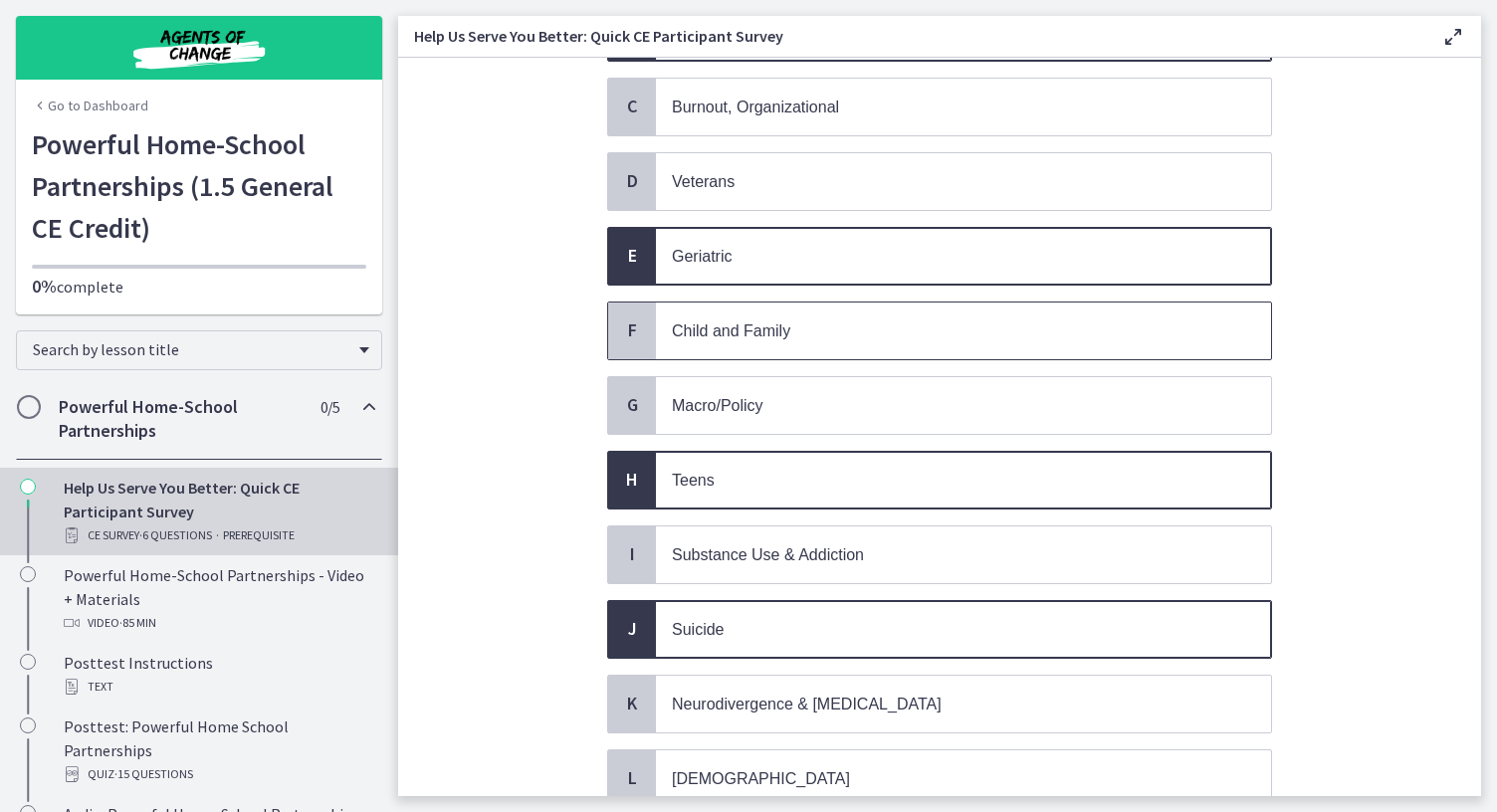 click on "Child and Family" at bounding box center [731, 330] 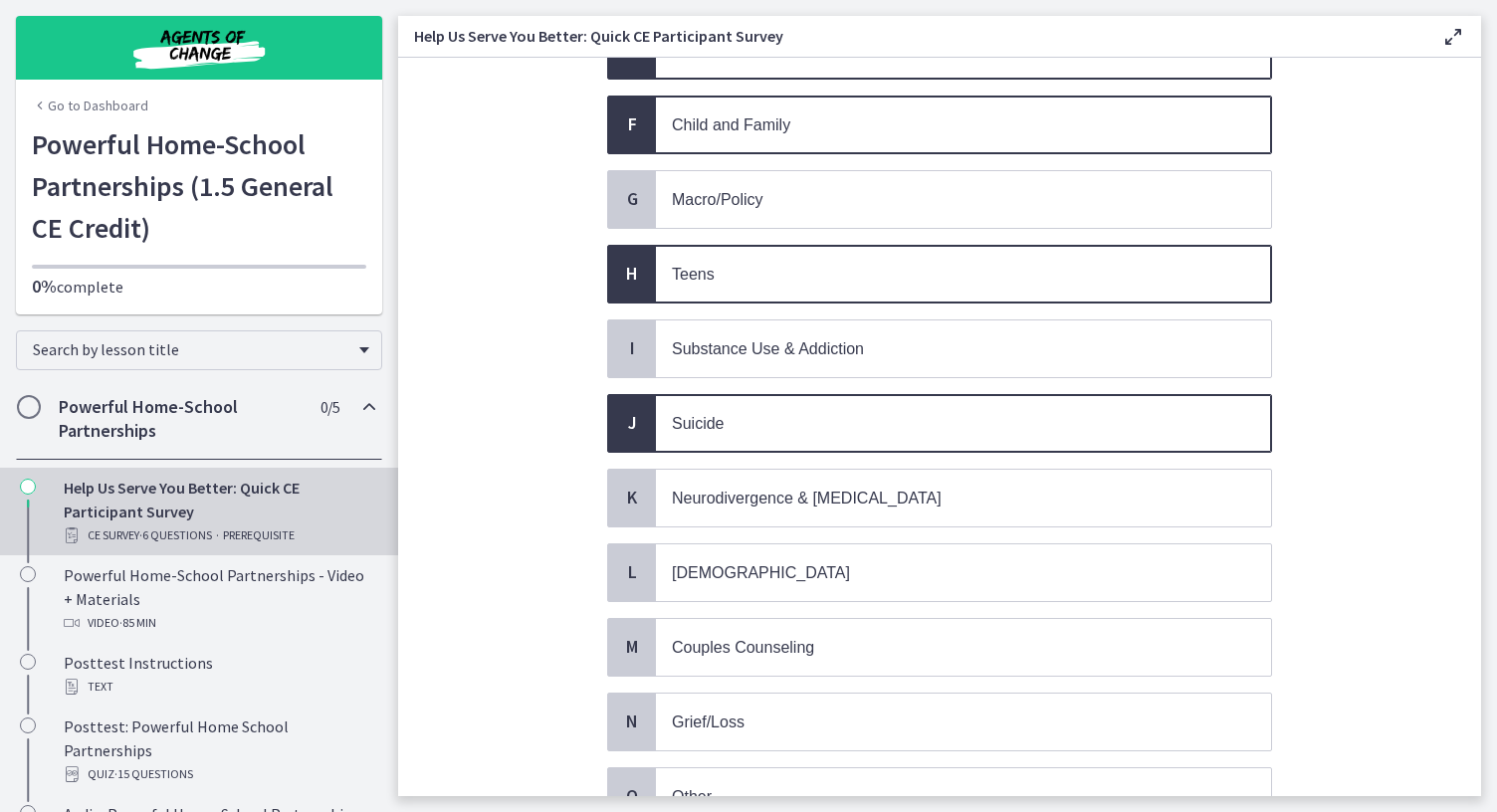 scroll, scrollTop: 581, scrollLeft: 0, axis: vertical 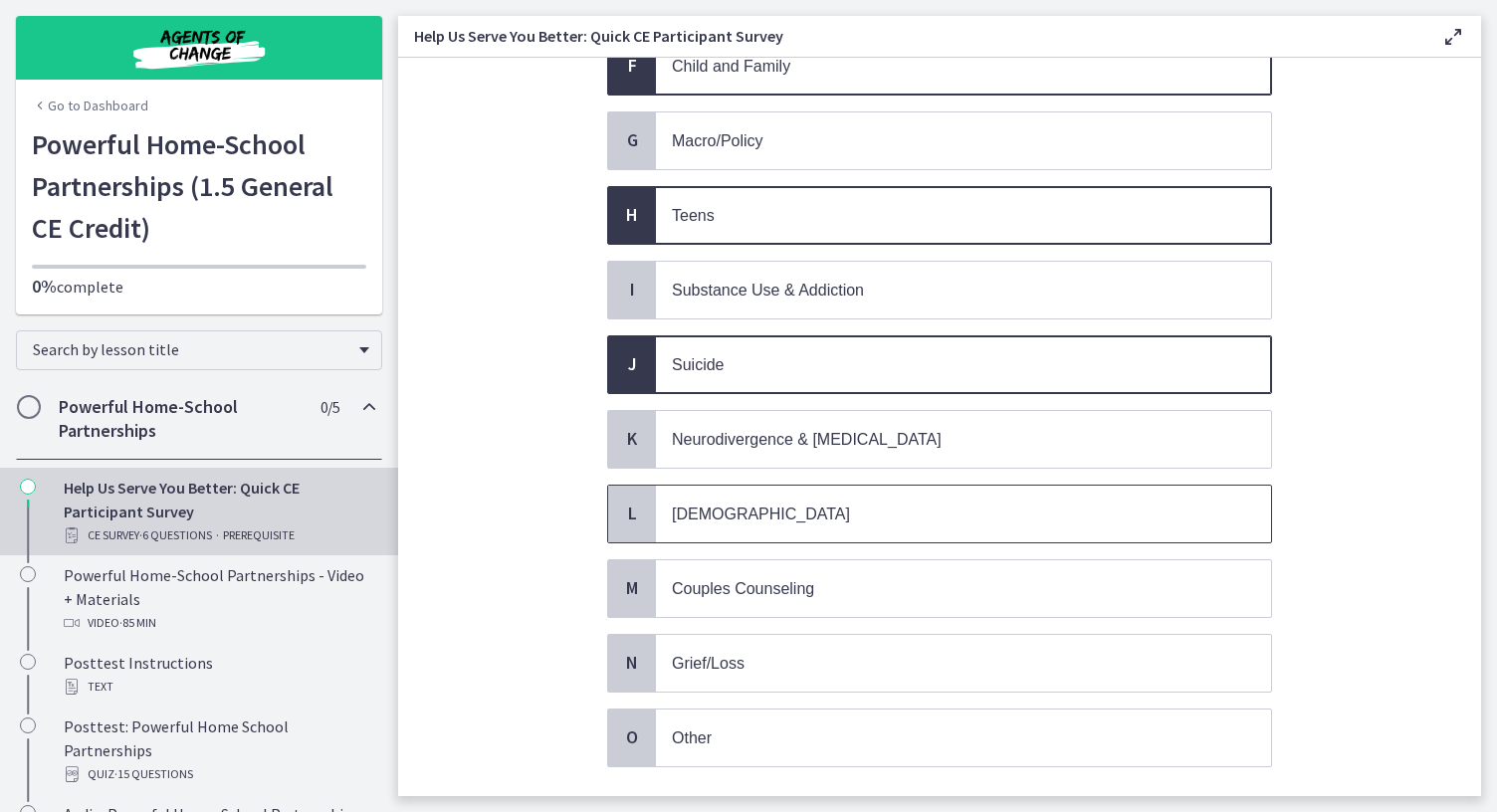 click on "LGBTQ+" at bounding box center [963, 513] 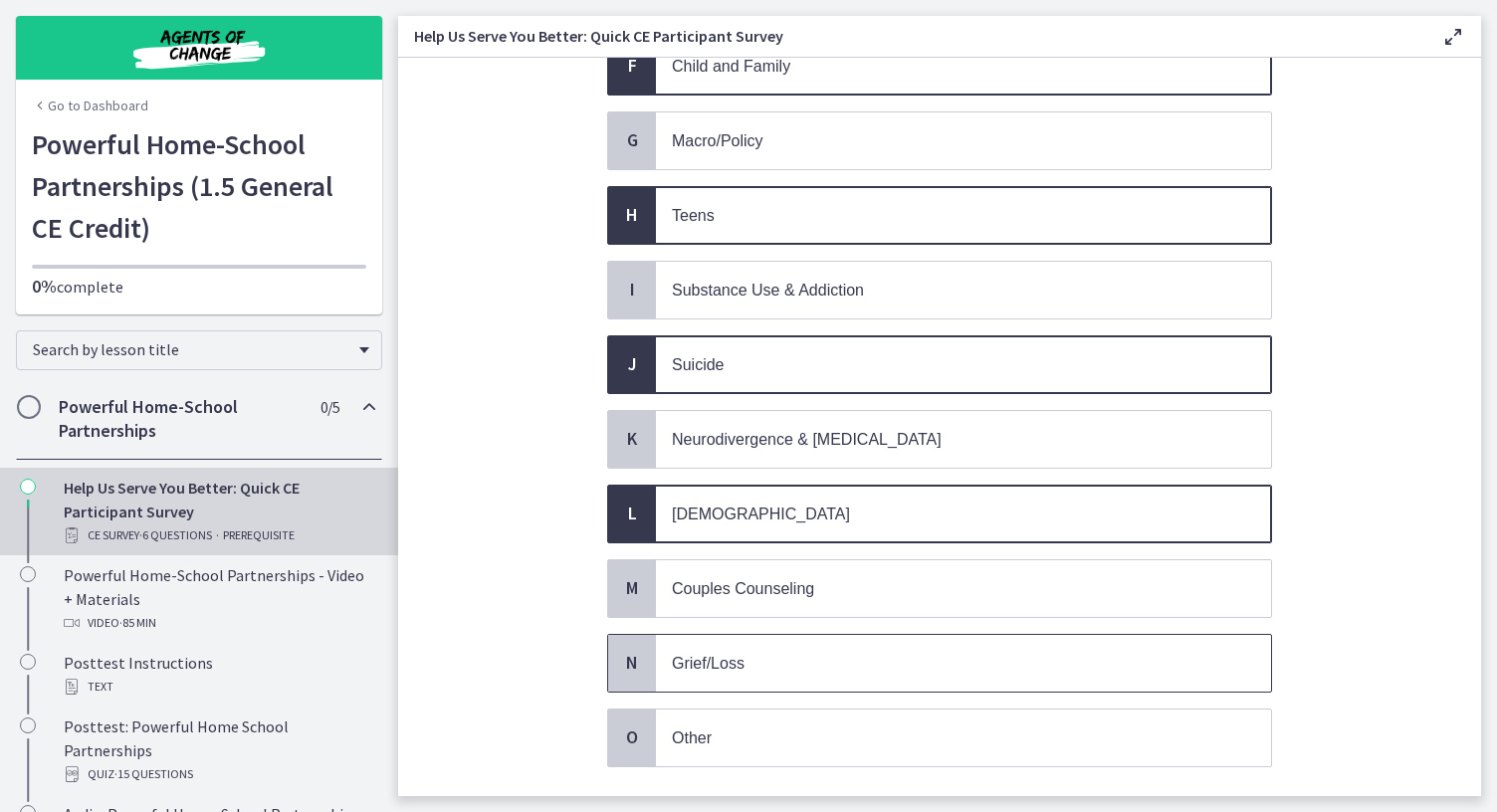click on "Grief/Loss" at bounding box center (944, 663) 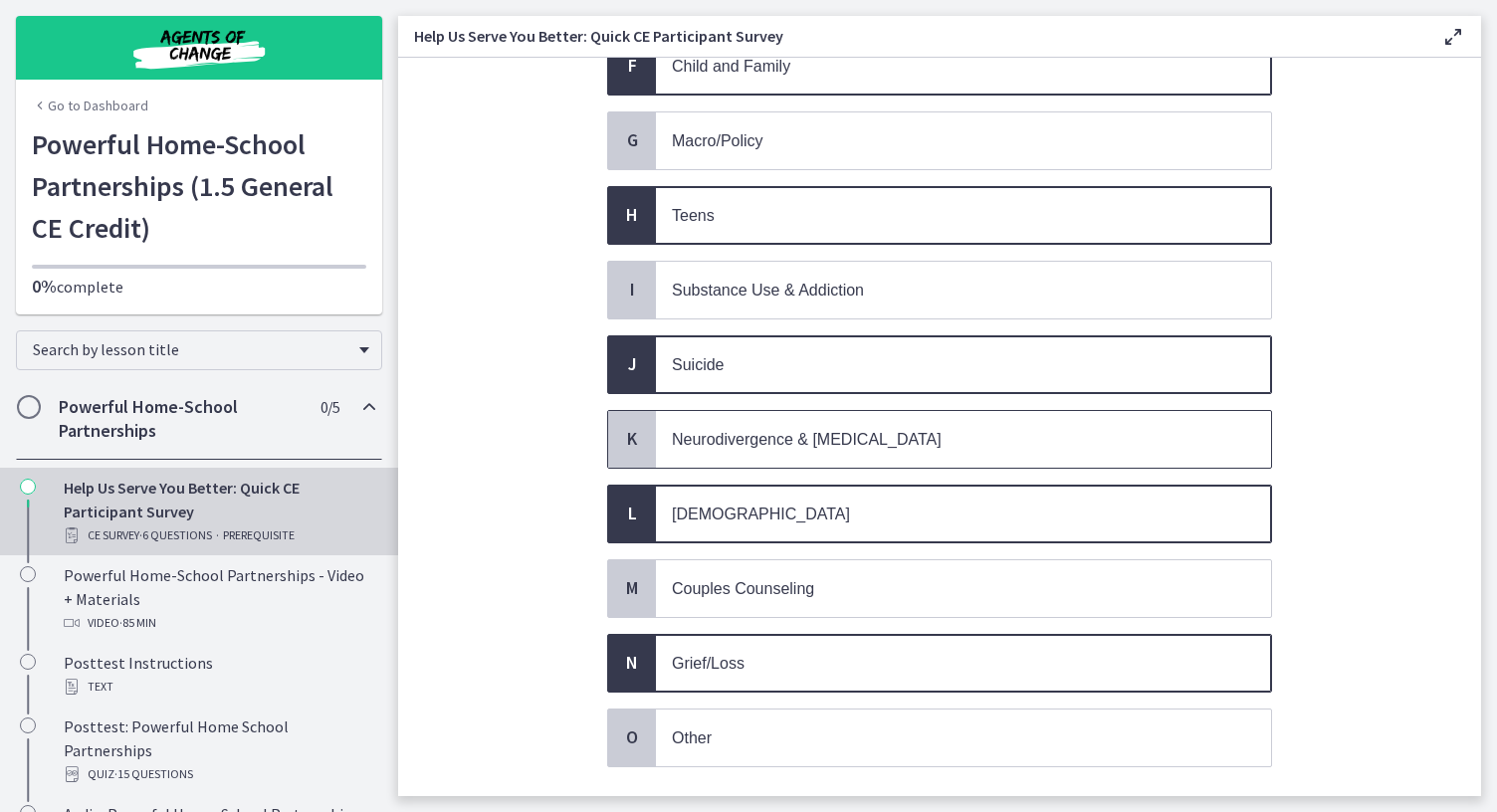 click on "Neurodivergence & Developmental Disorders" at bounding box center (806, 439) 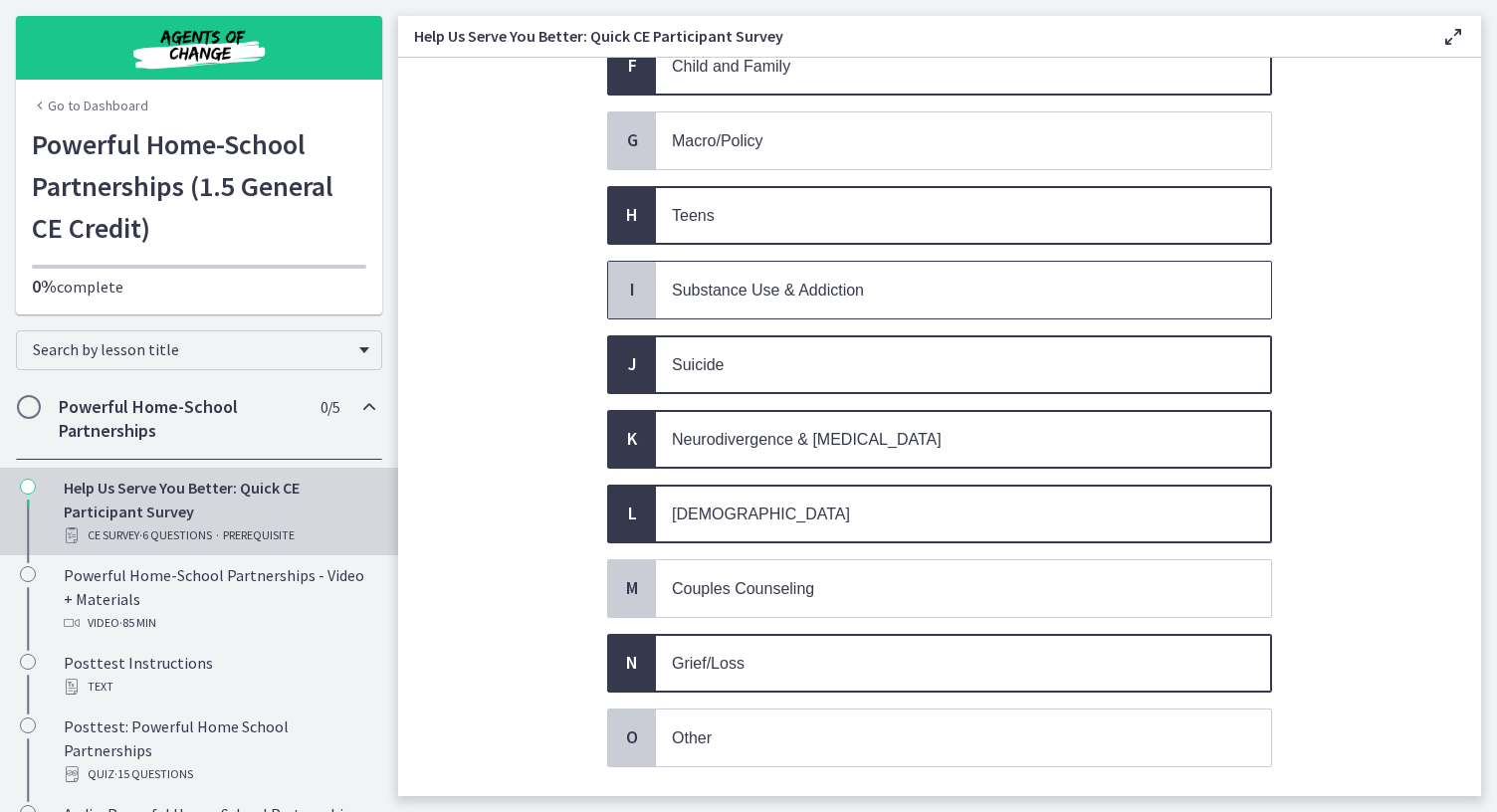 click on "Substance Use & Addiction" at bounding box center [767, 290] 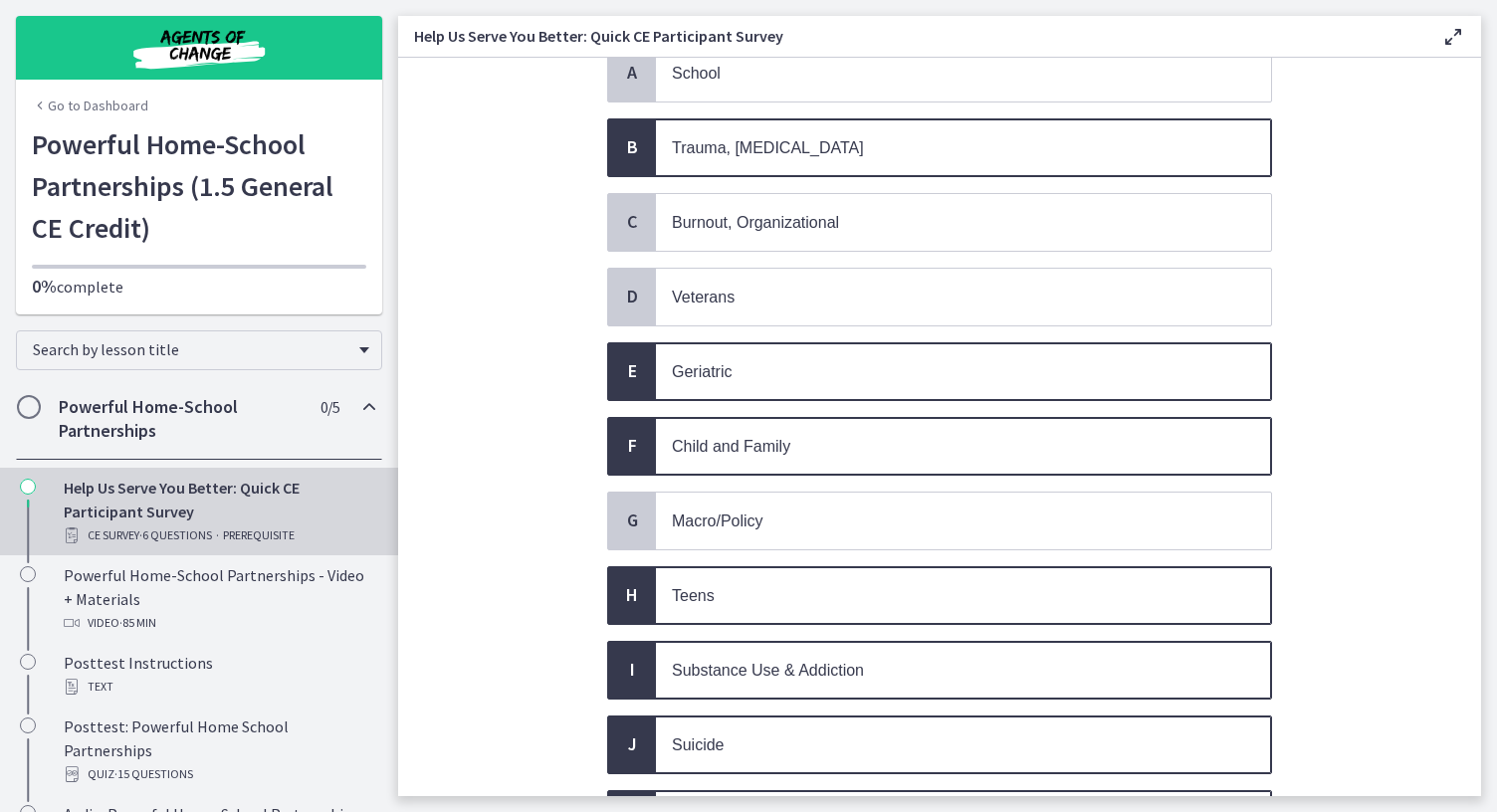 scroll, scrollTop: 147, scrollLeft: 0, axis: vertical 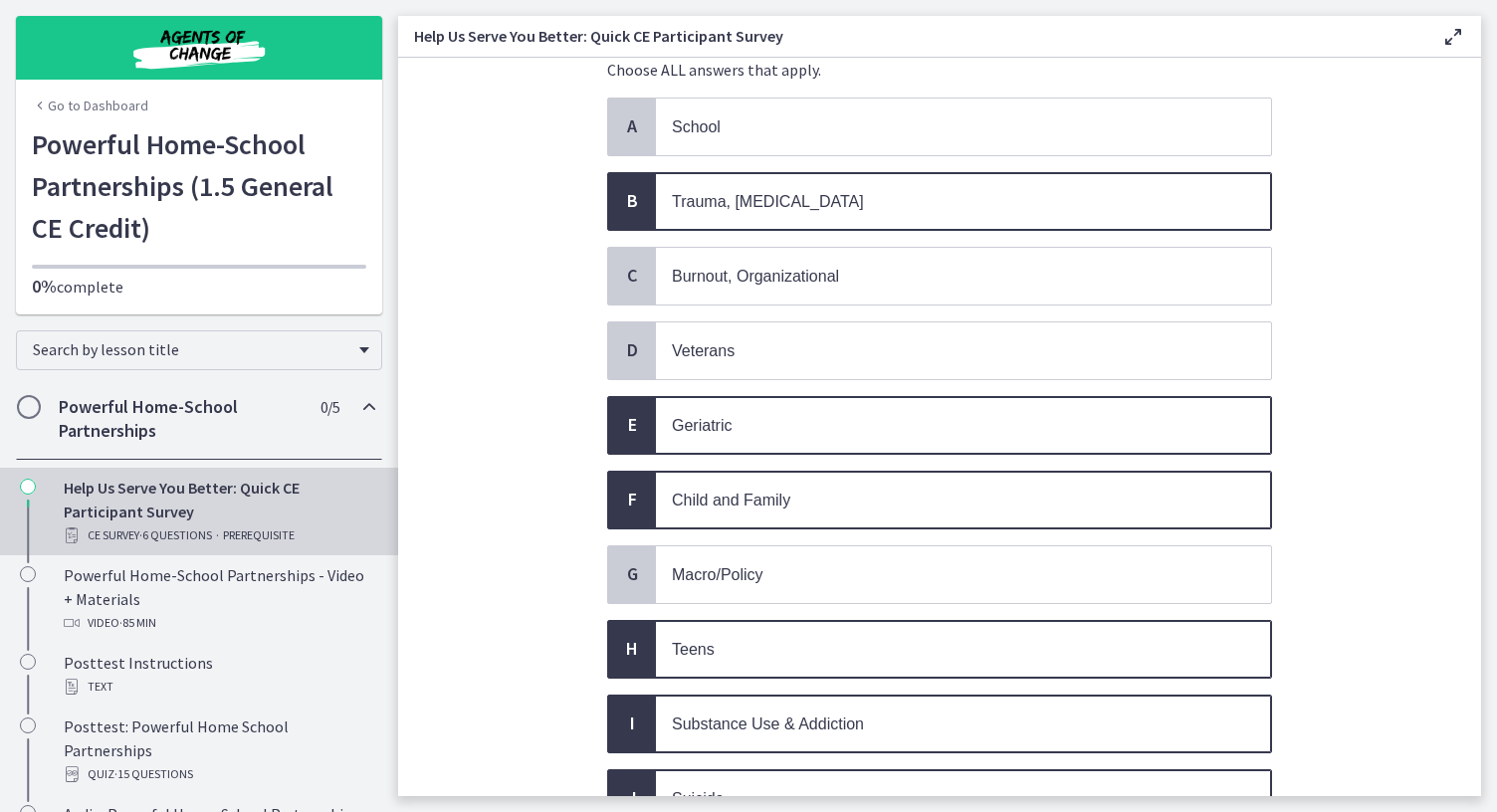 click on "A
School
B
Trauma, PTSD
C
Burnout, Organizational
D
Veterans
E
Geriatric
F
Child and Family
G
Macro/Policy
H
Teens
I
Substance Use & Addiction
J
Suicide
K
Neurodivergence & Developmental Disorders
L
LGBTQ+
M
Couples Counseling
N" at bounding box center [940, 649] 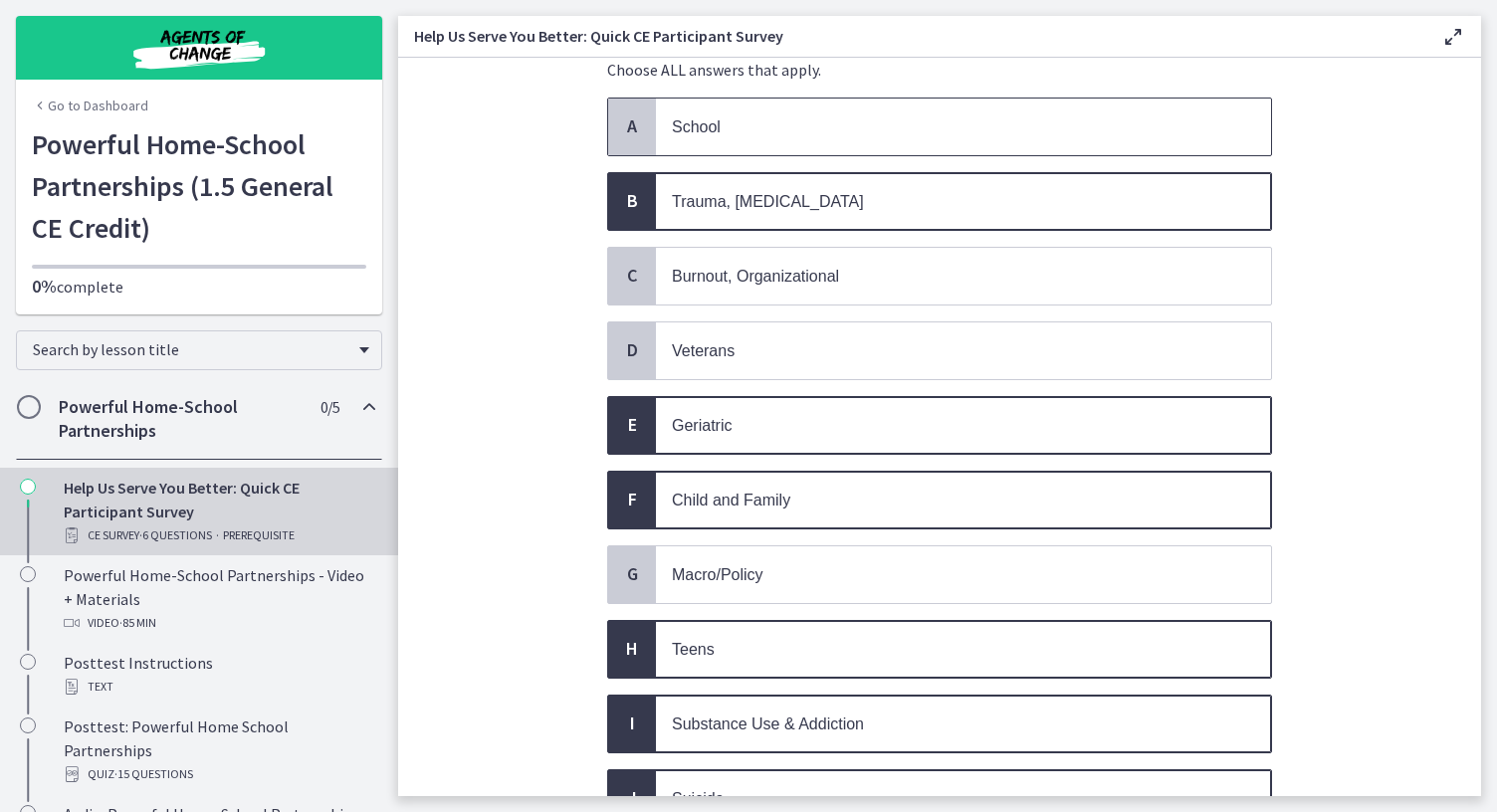 click on "School" at bounding box center [696, 126] 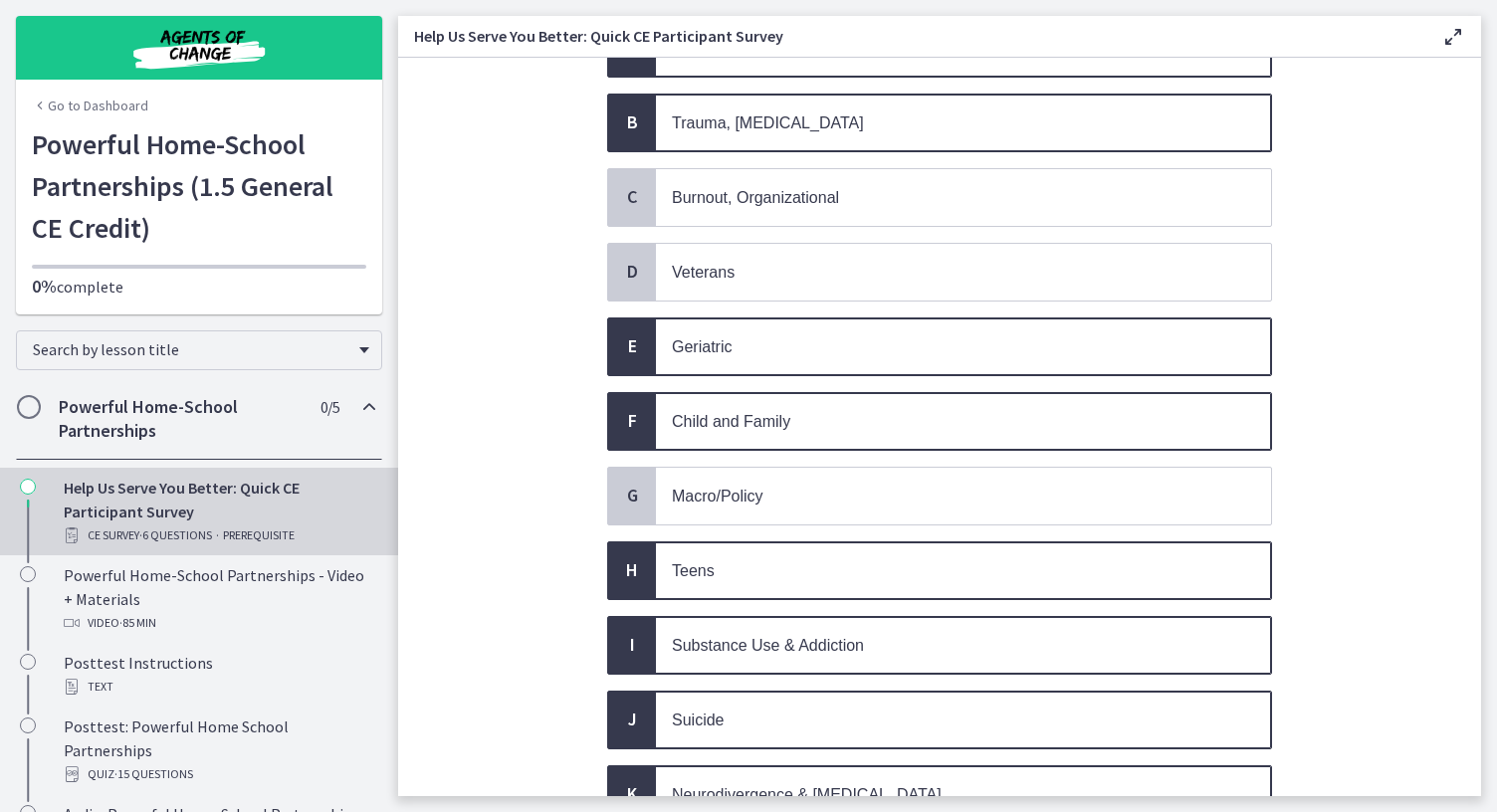 scroll, scrollTop: 687, scrollLeft: 0, axis: vertical 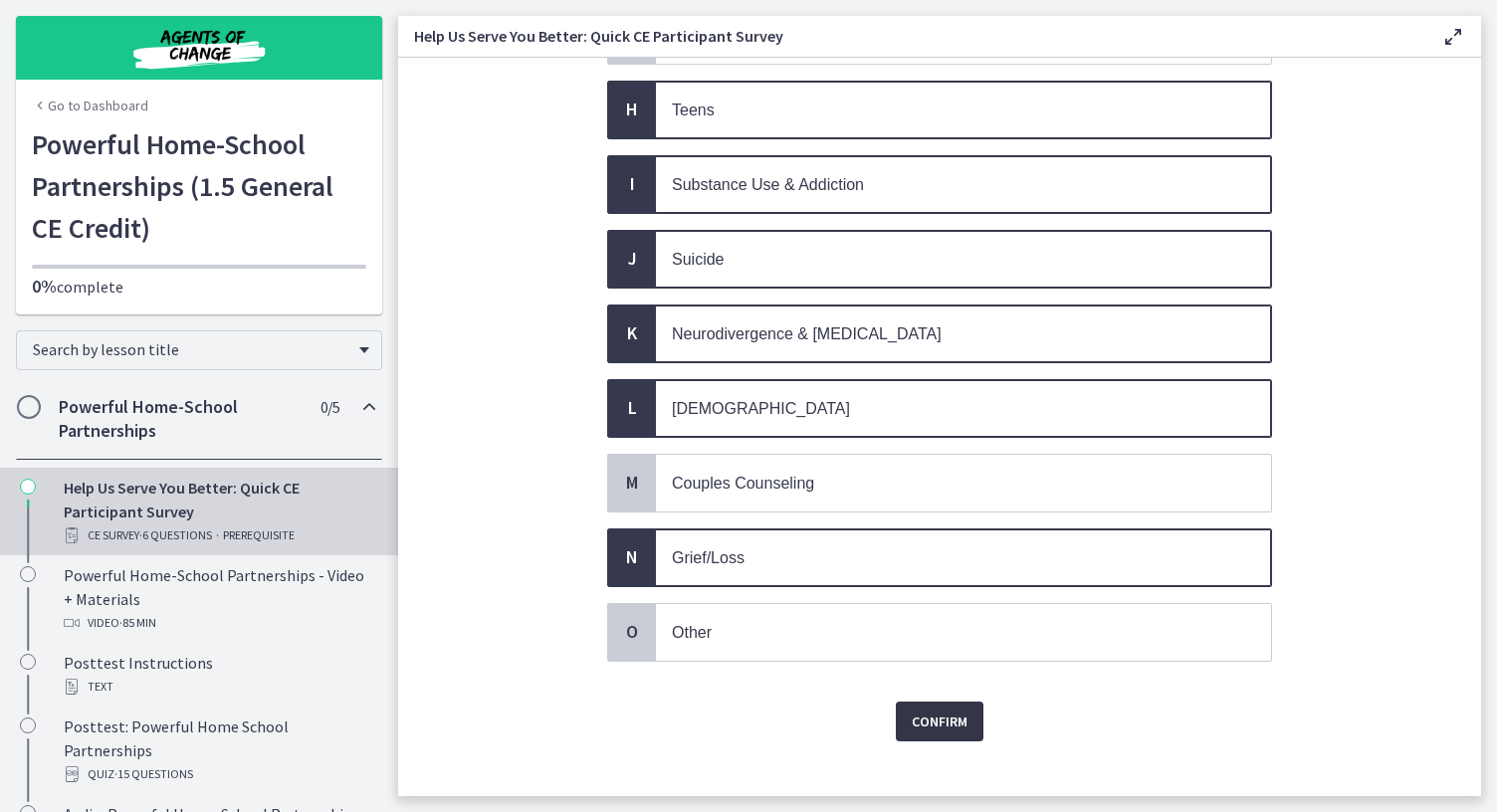 click on "Confirm" at bounding box center [940, 721] 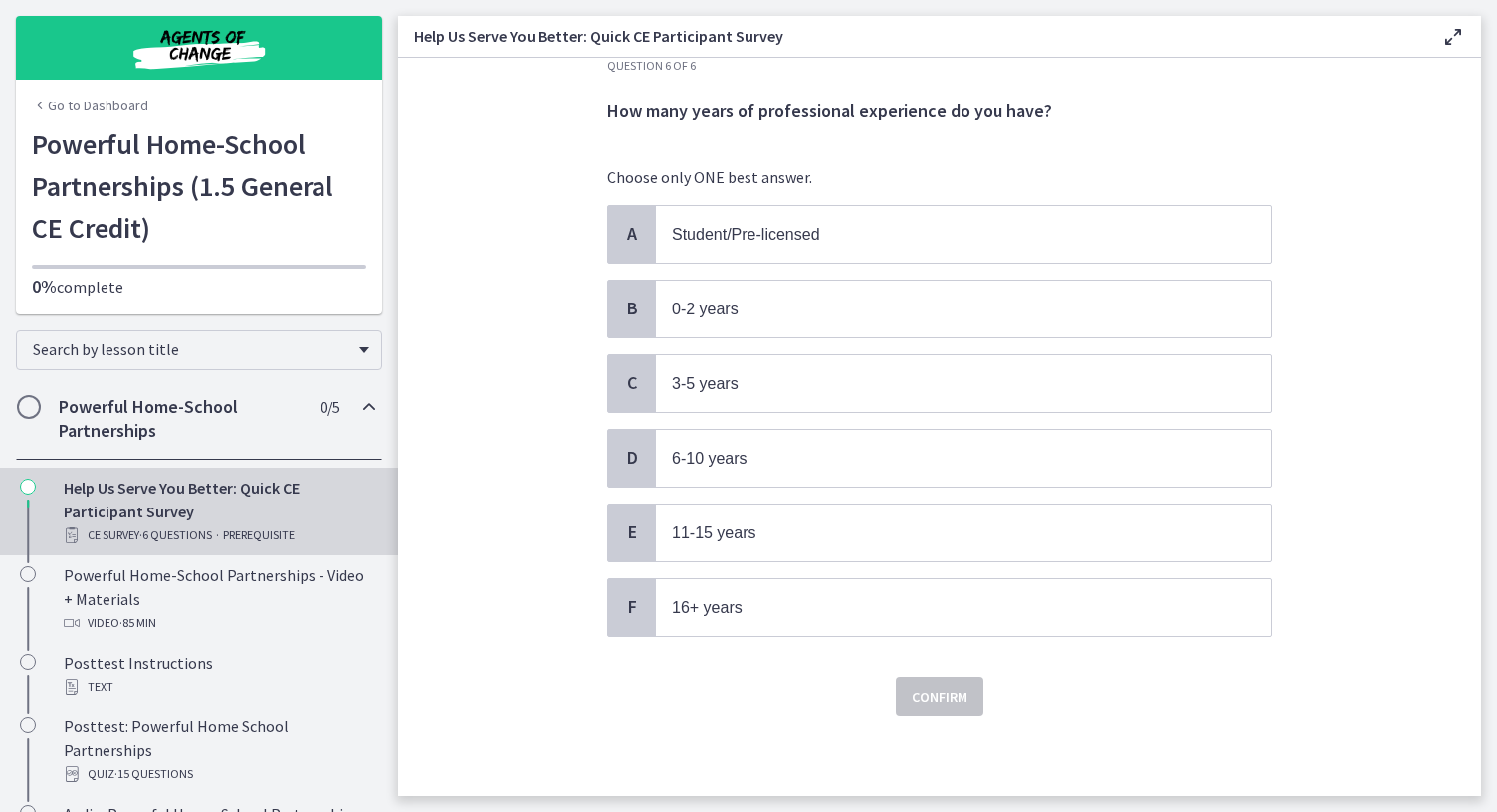 scroll, scrollTop: 0, scrollLeft: 0, axis: both 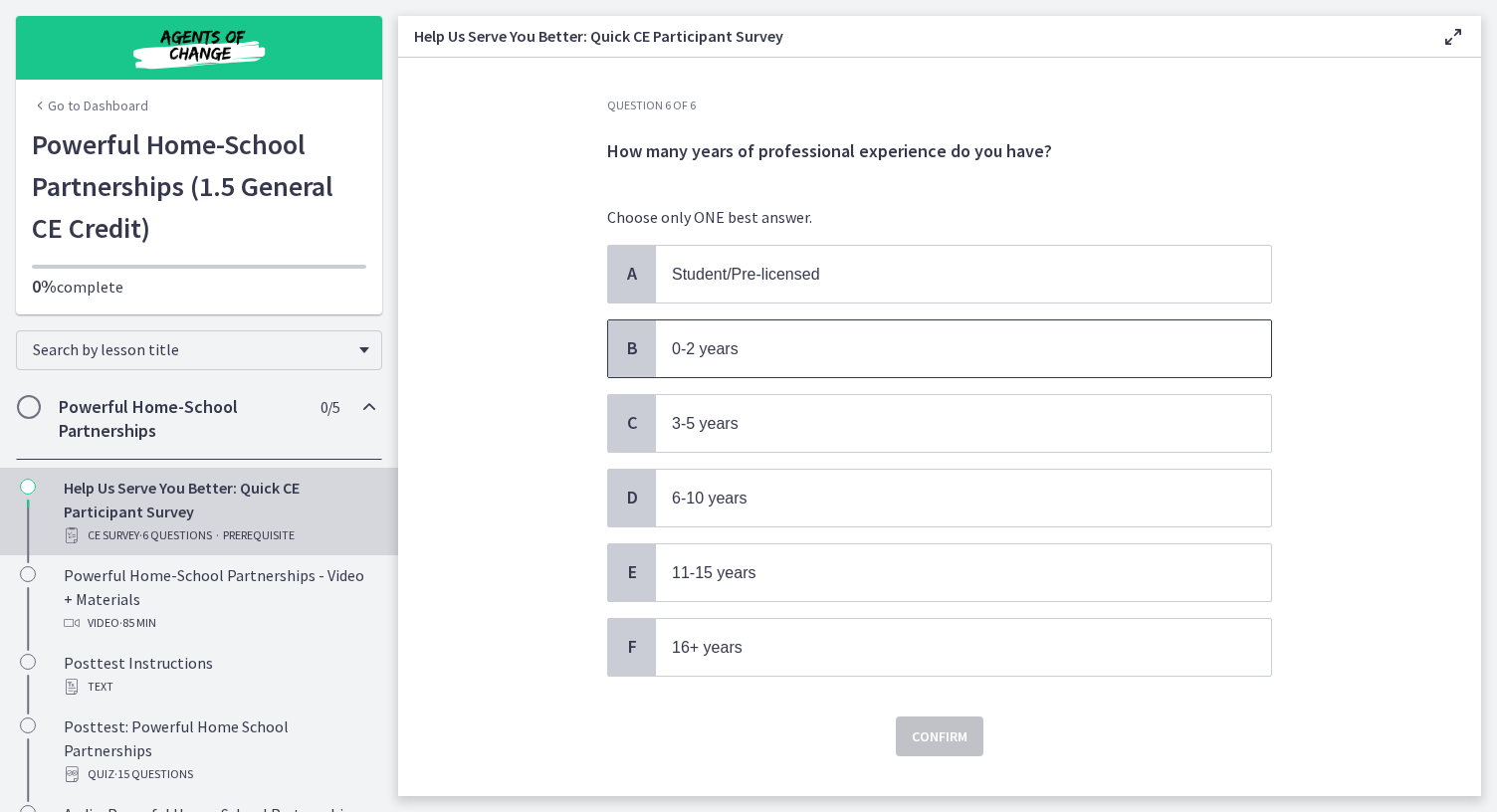 click on "0-2 years" at bounding box center (944, 348) 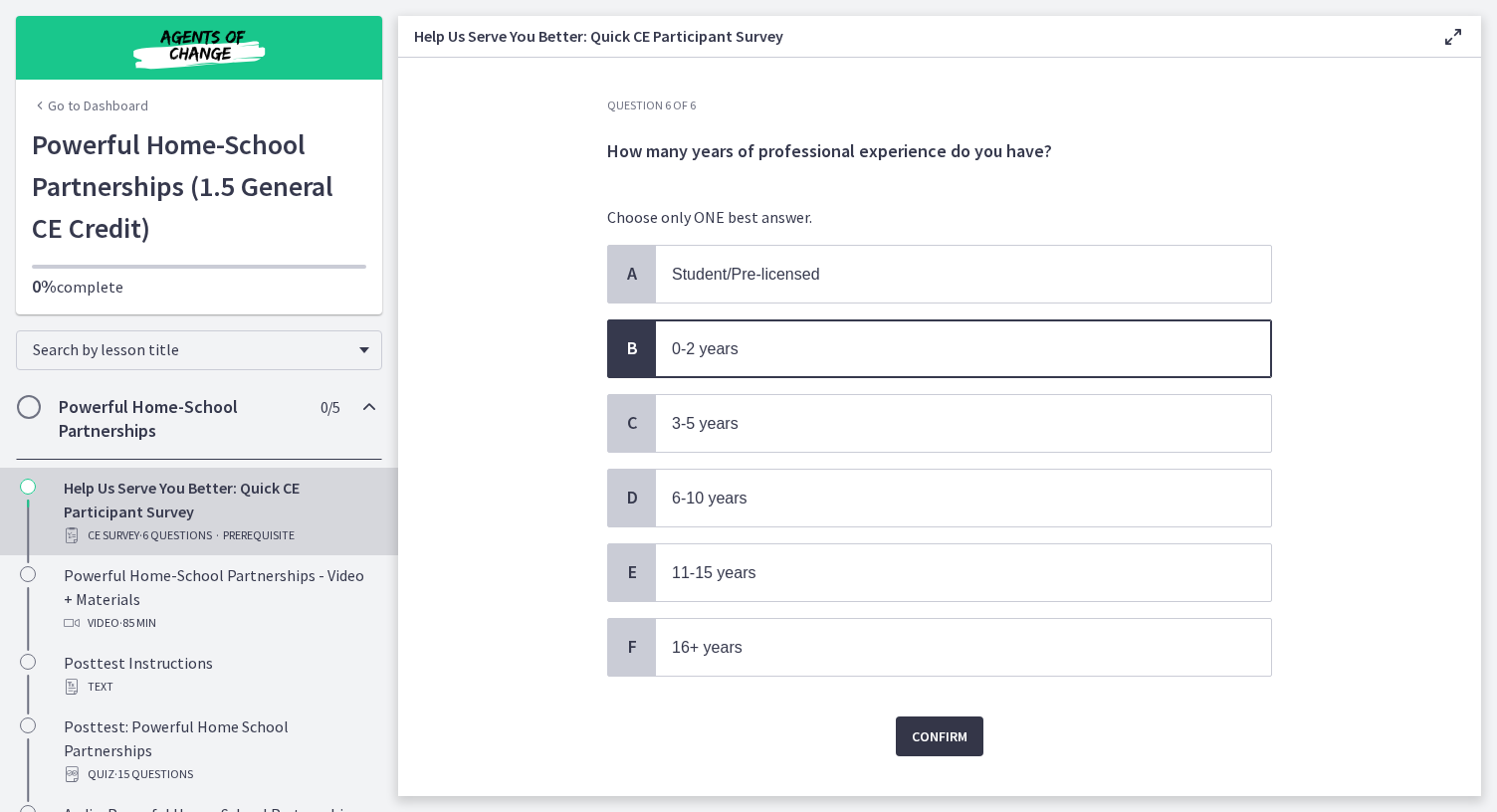 click on "Confirm" at bounding box center (940, 736) 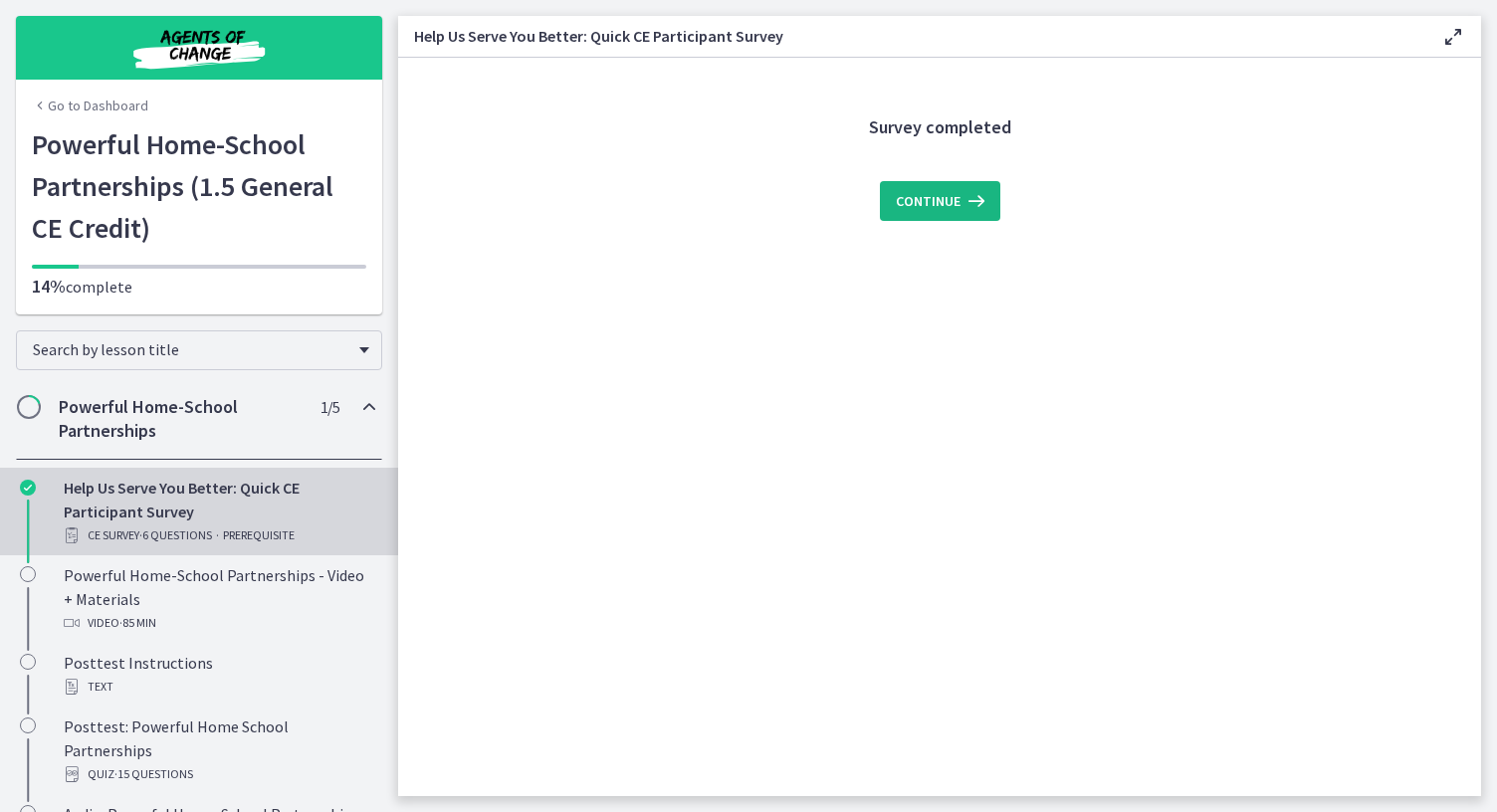 click at bounding box center (974, 201) 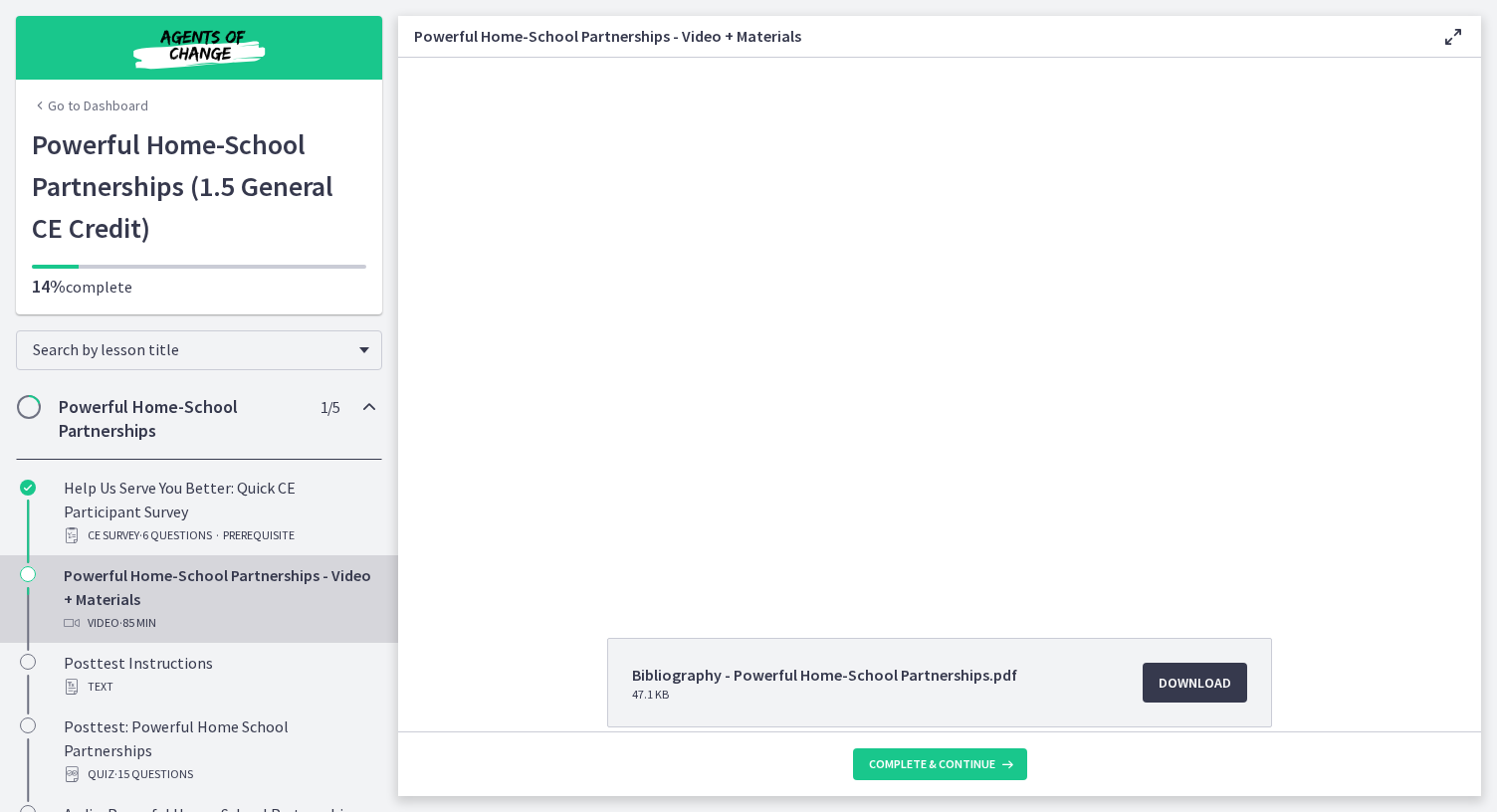 scroll, scrollTop: 0, scrollLeft: 0, axis: both 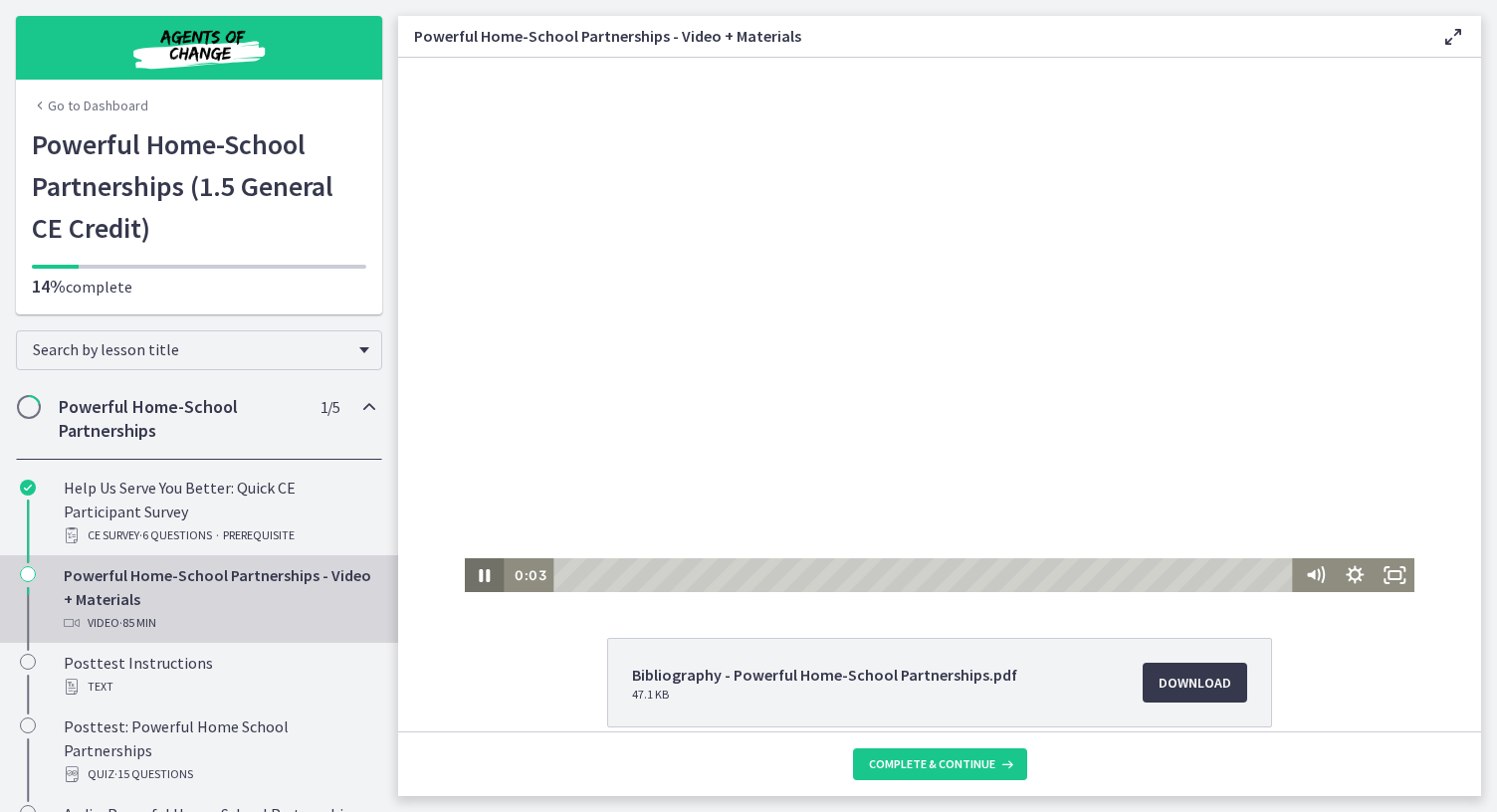 click 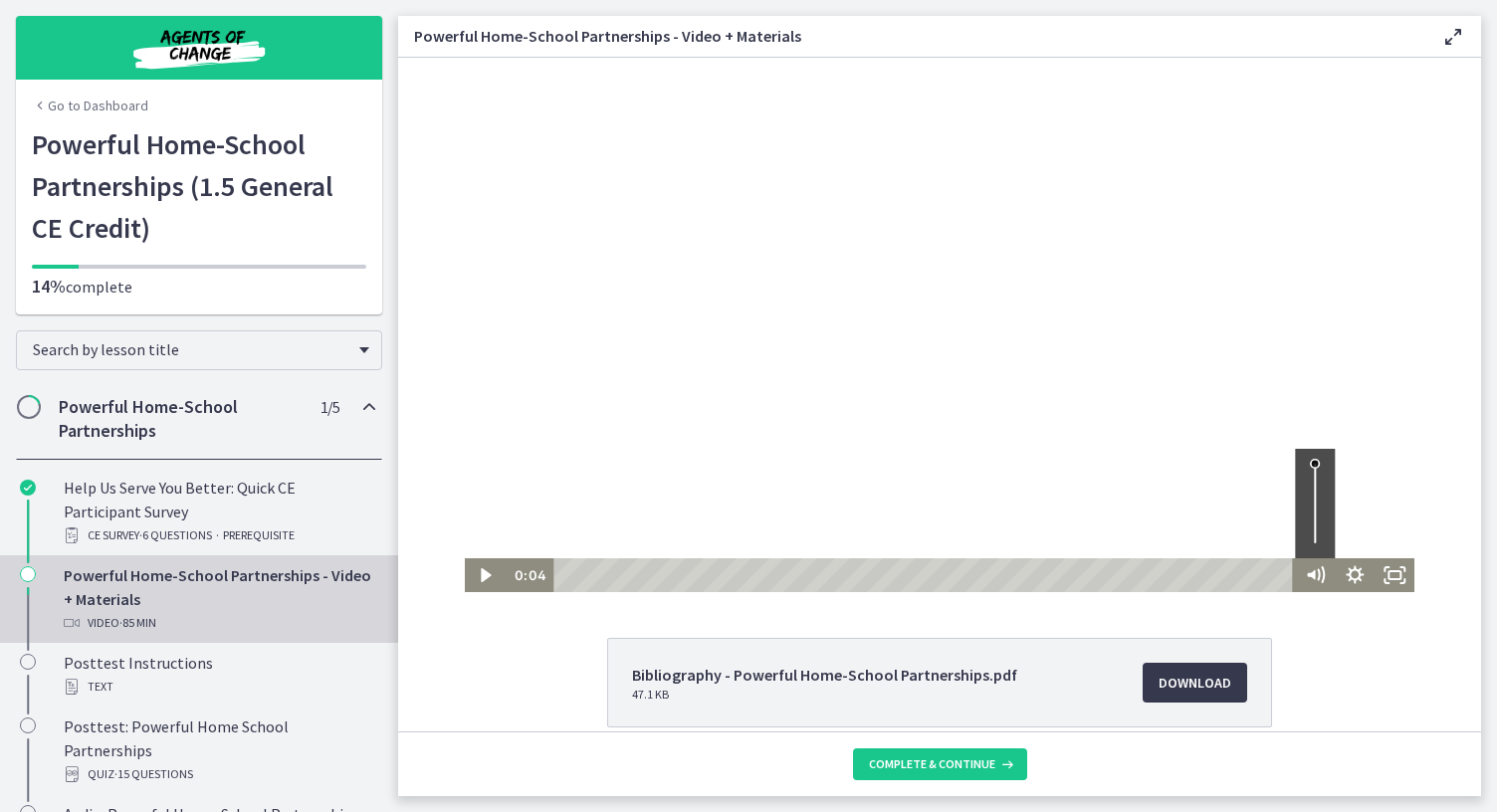 click at bounding box center [1315, 504] 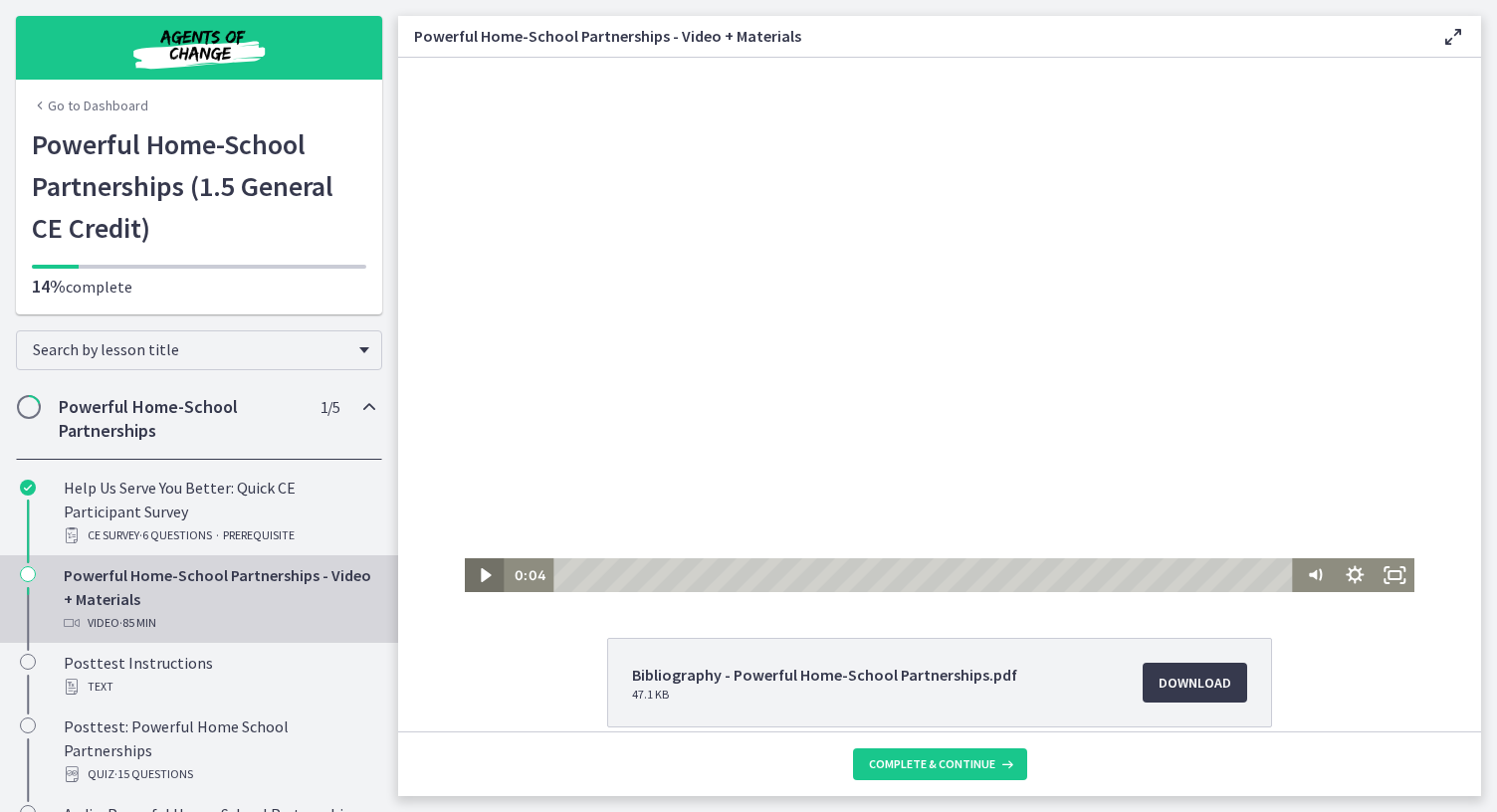 click 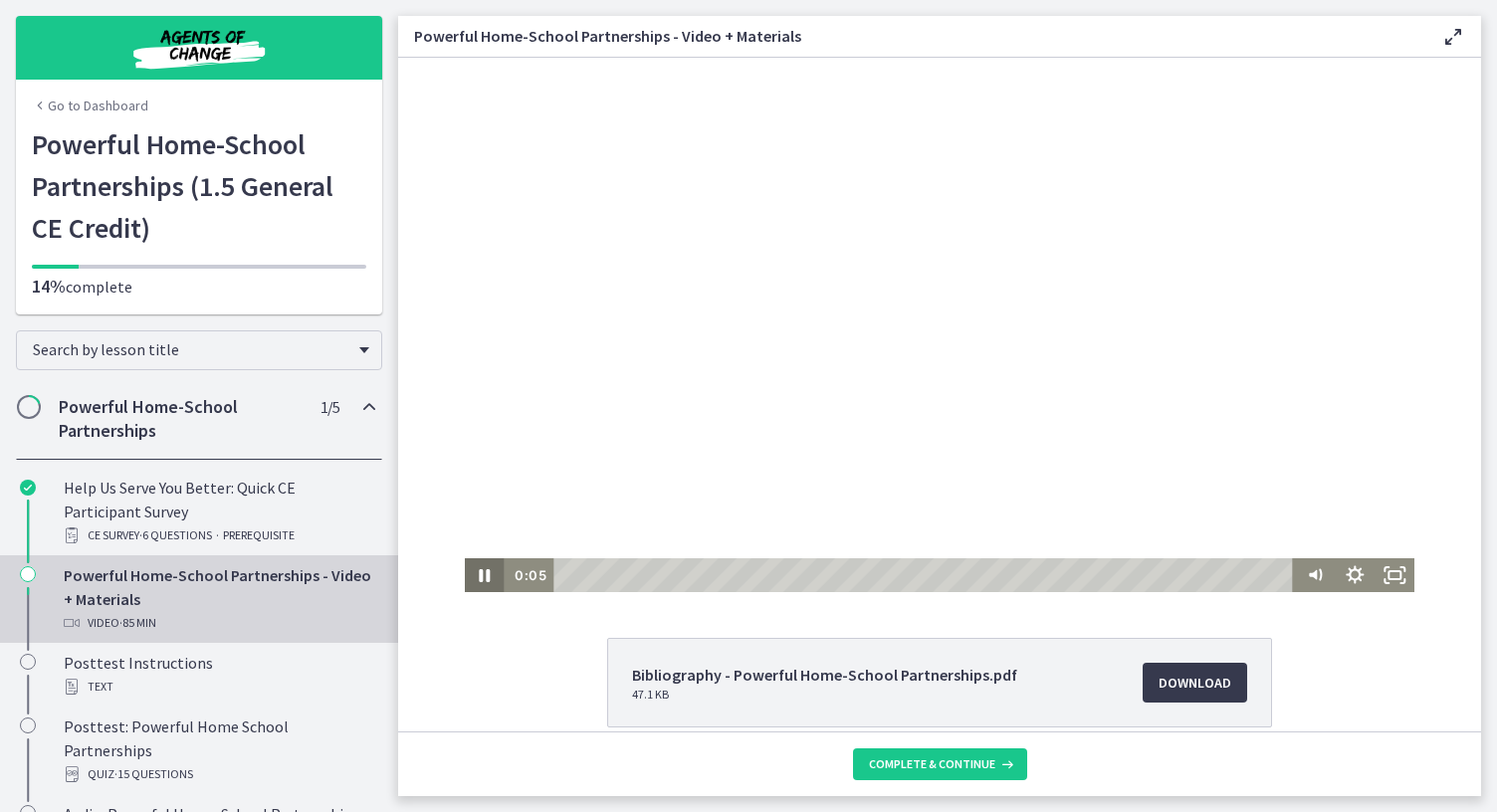 click 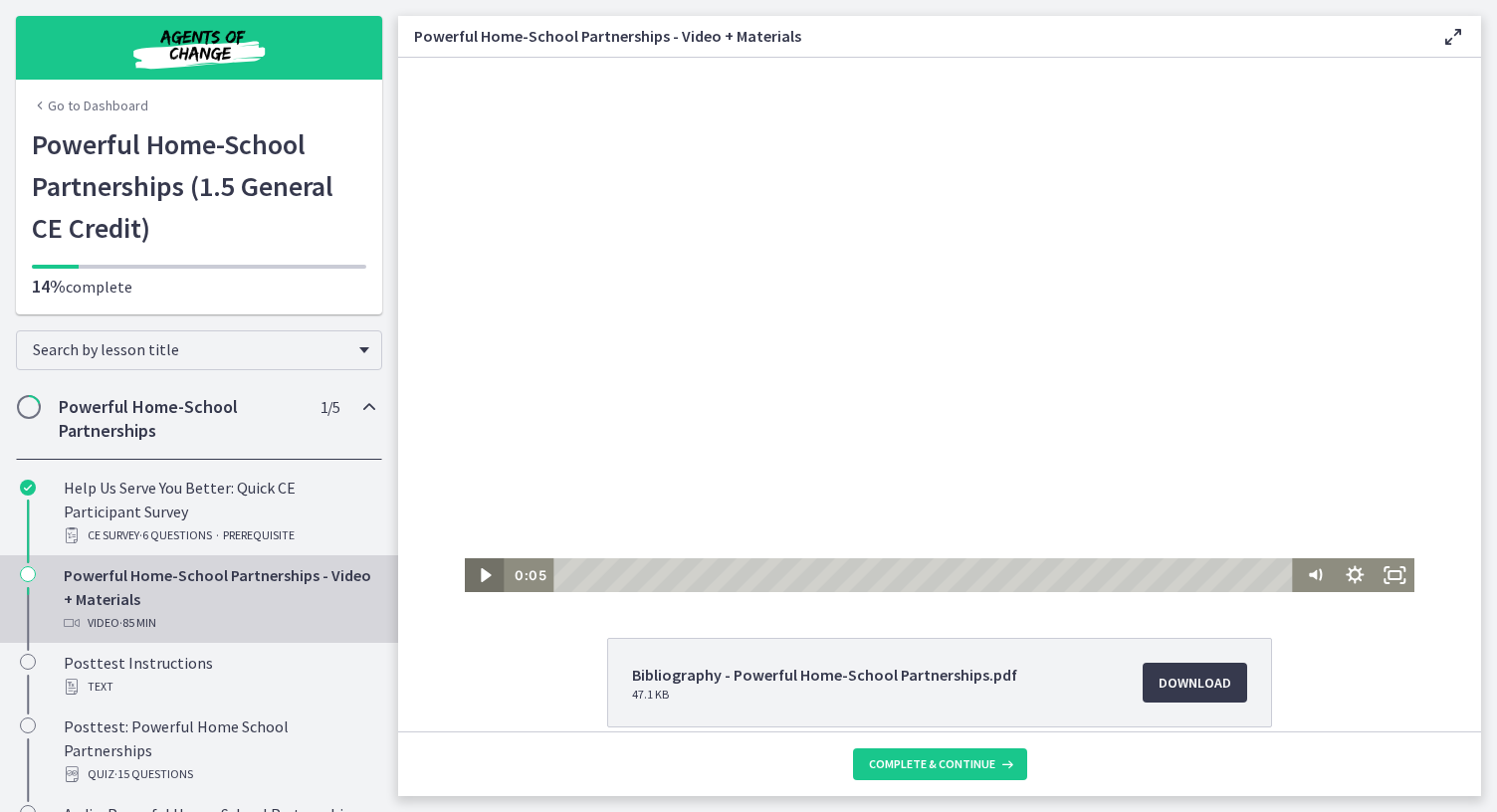 type 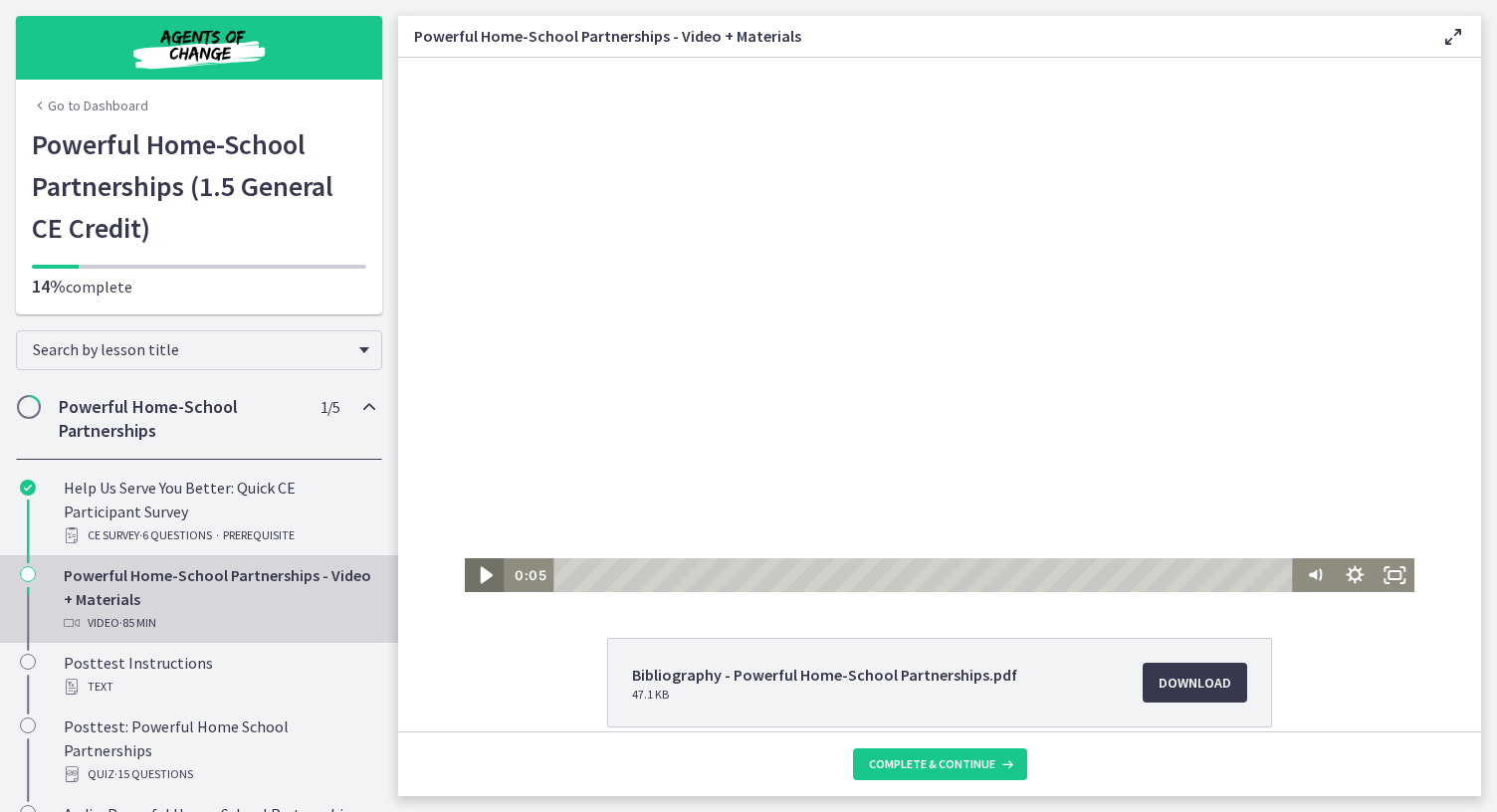 click 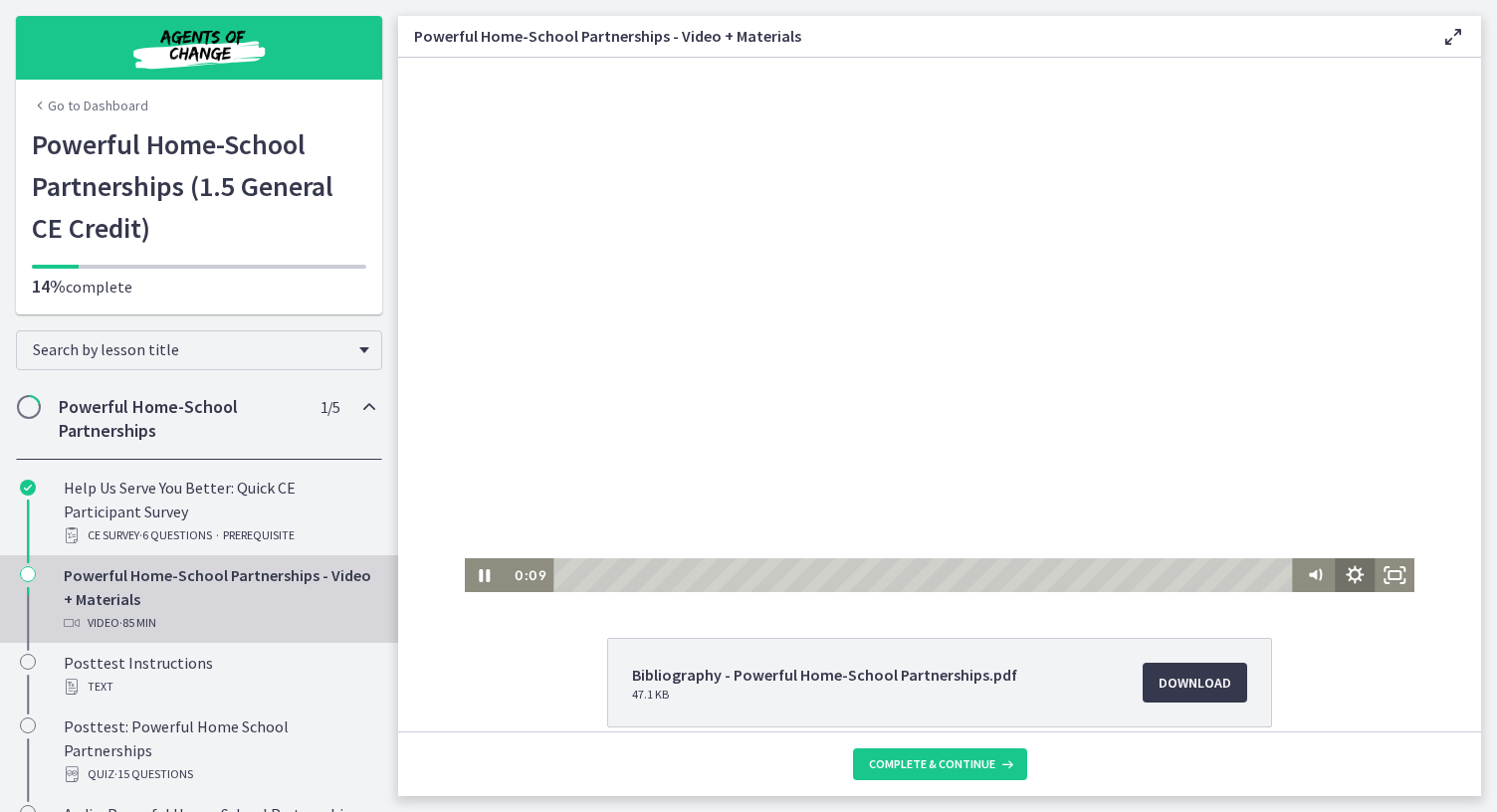 click 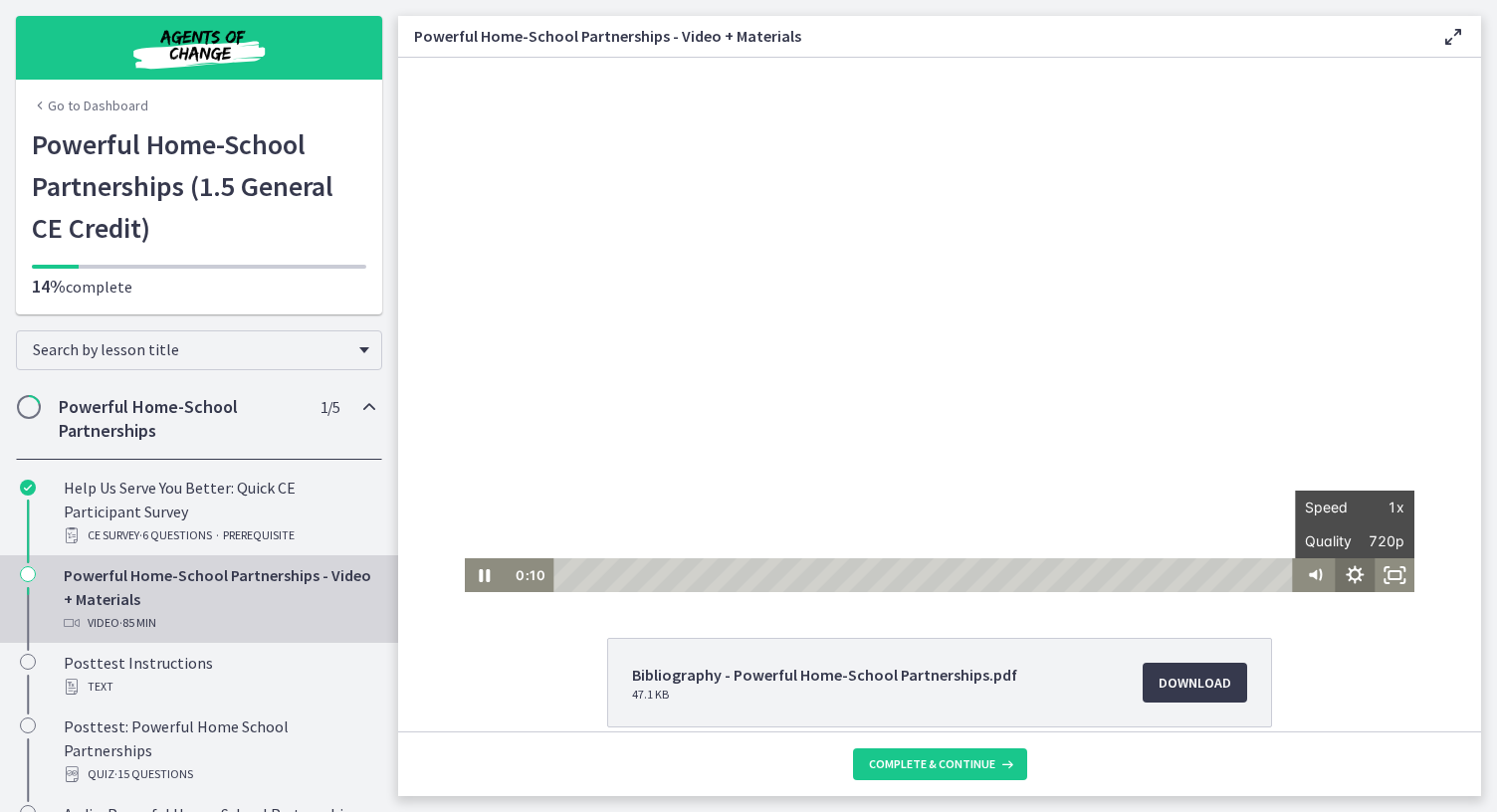 click 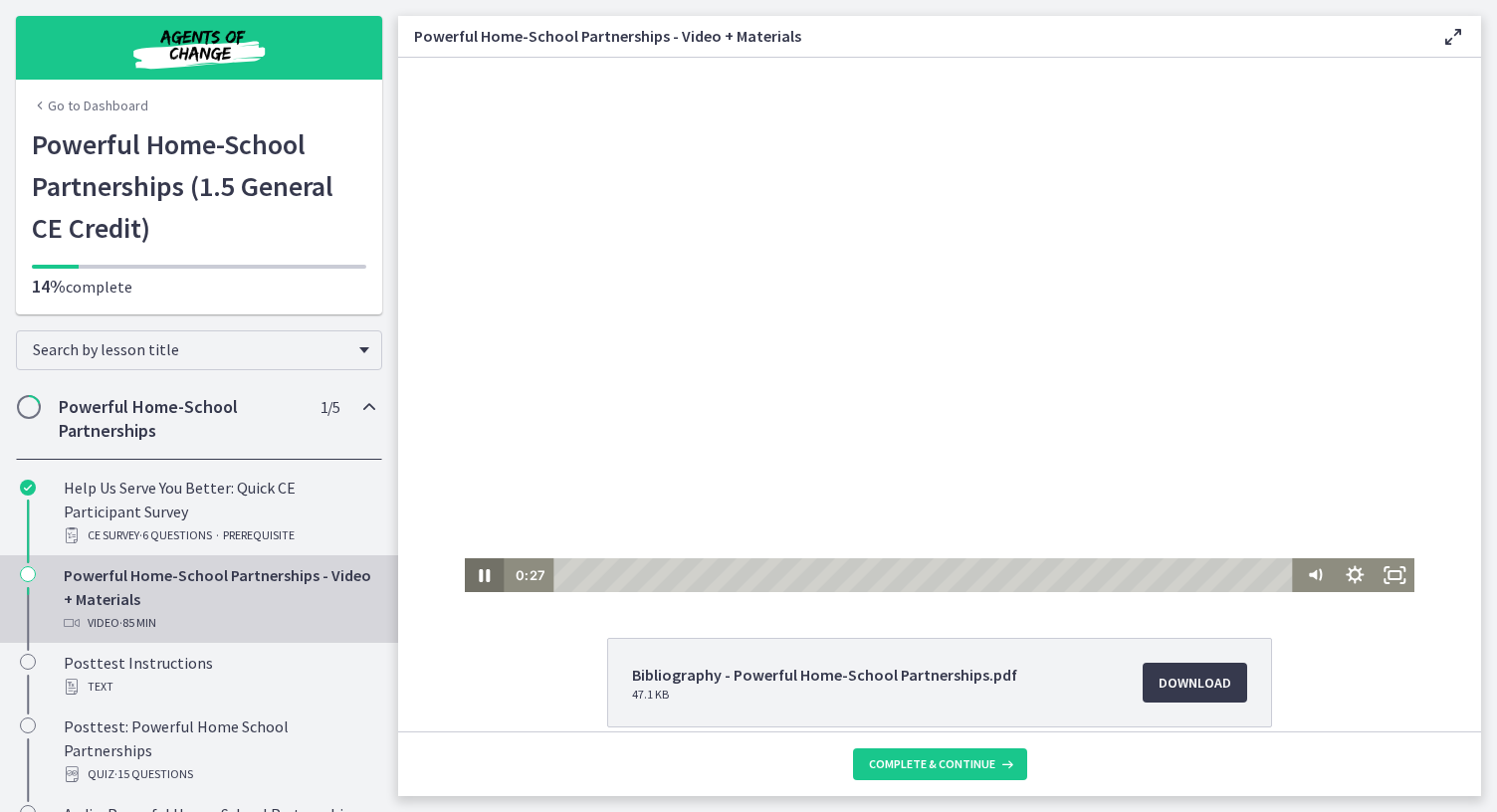 click 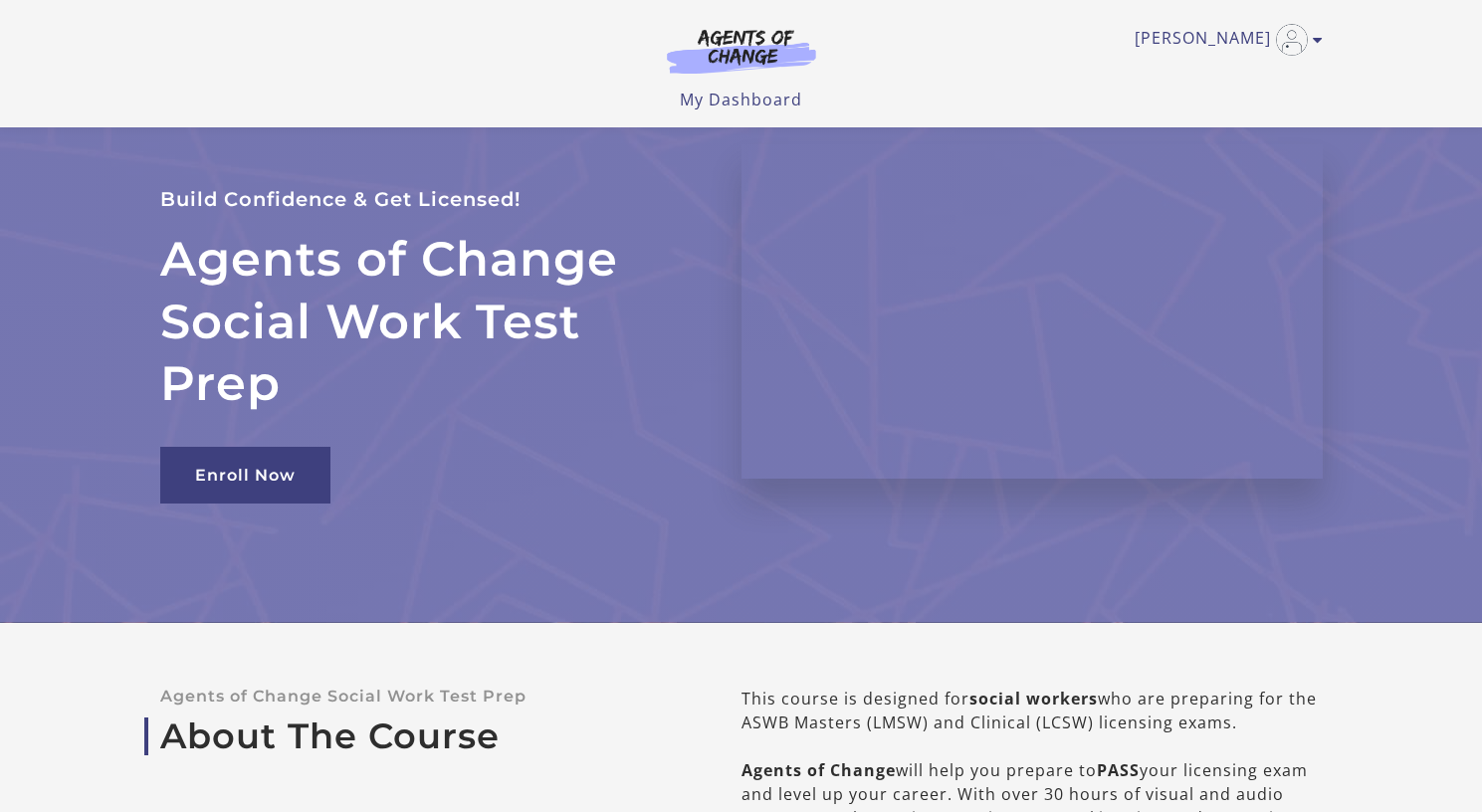 scroll, scrollTop: 266, scrollLeft: 0, axis: vertical 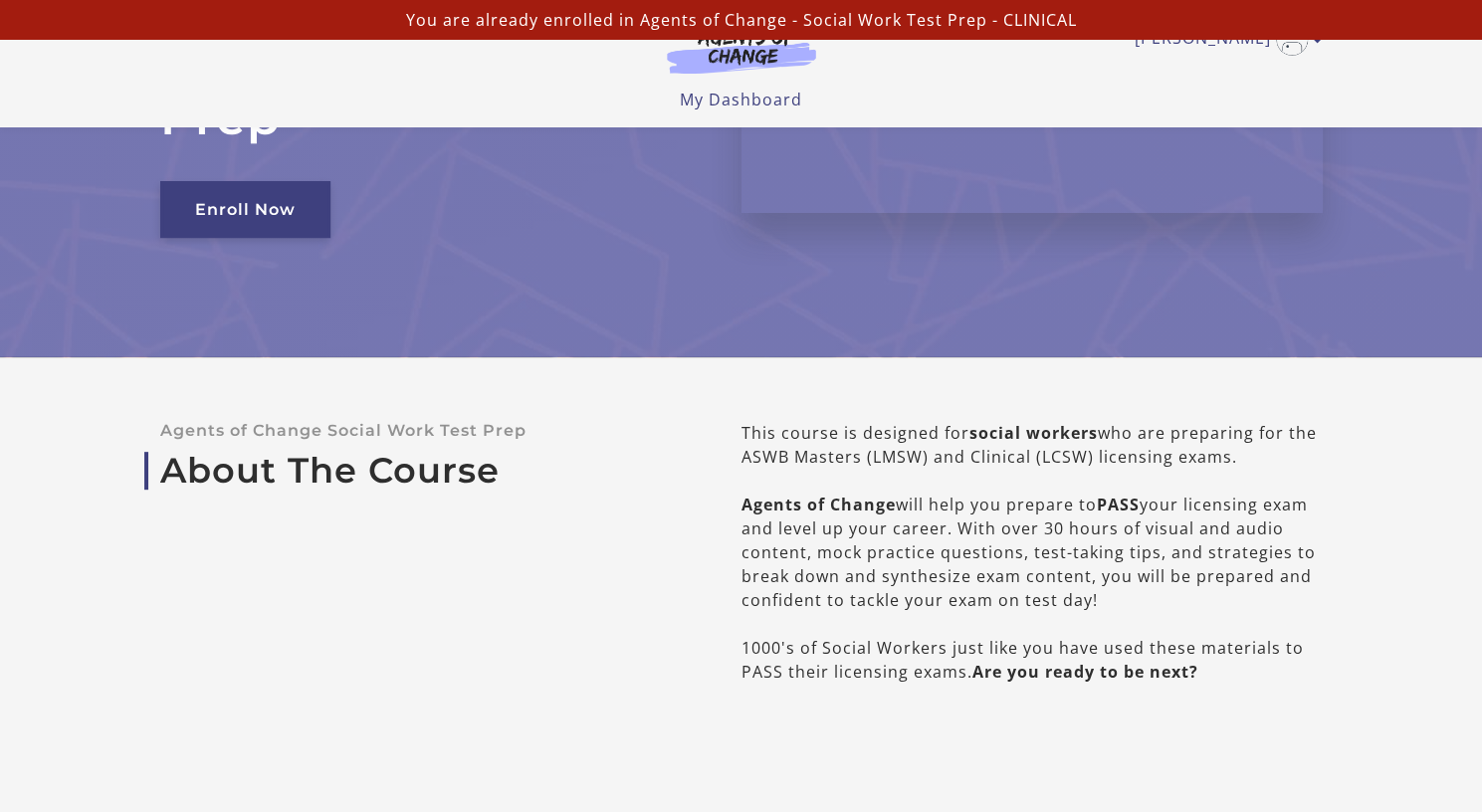 click on "Enroll Now" at bounding box center [245, 209] 